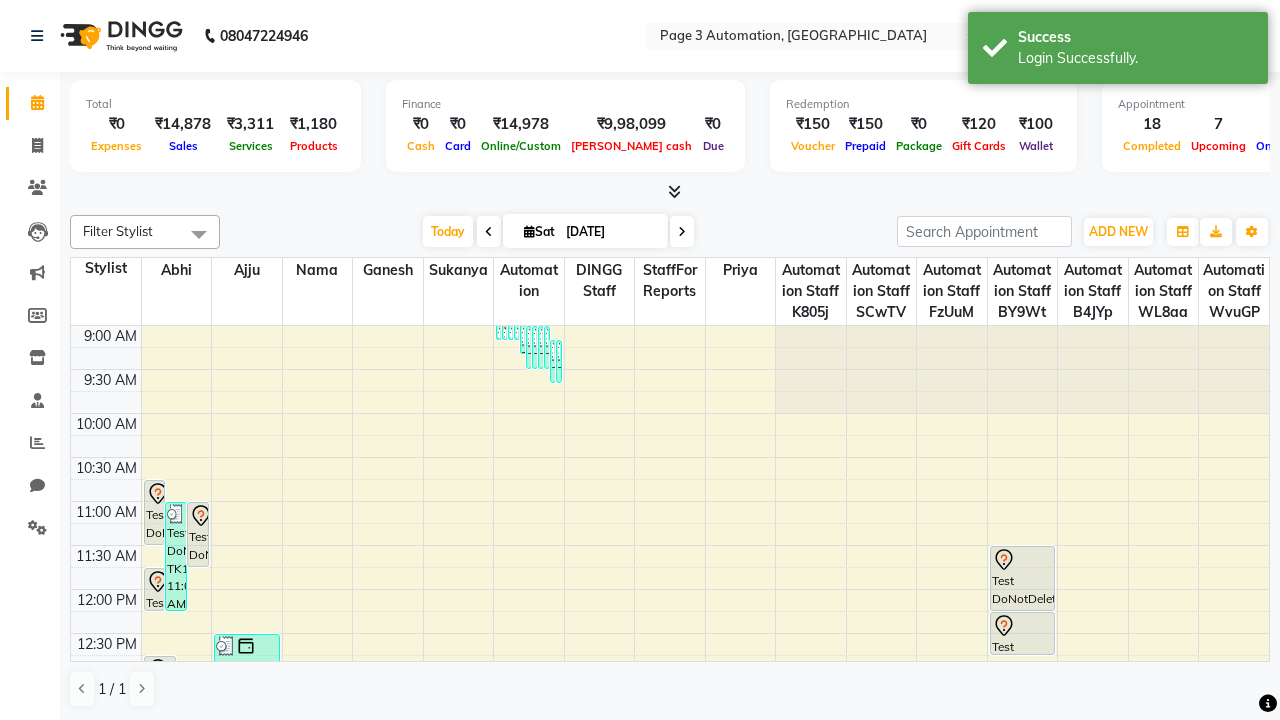 scroll, scrollTop: 0, scrollLeft: 0, axis: both 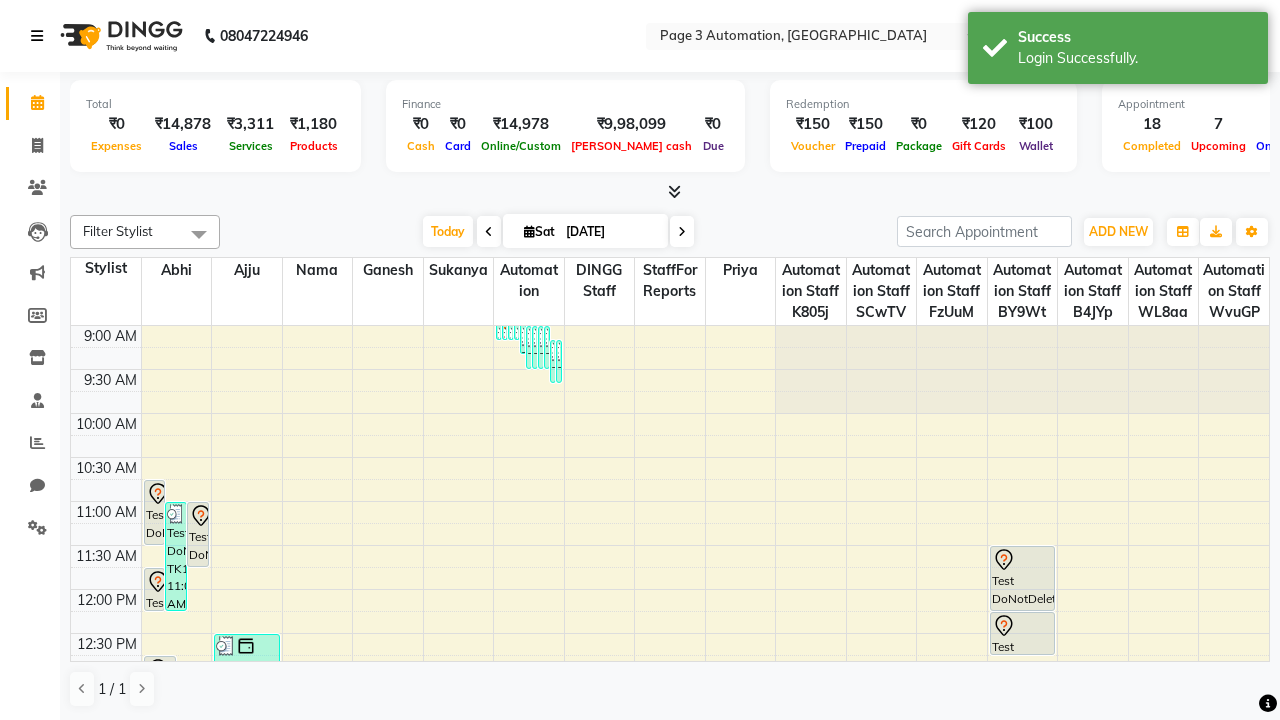 click at bounding box center [37, 36] 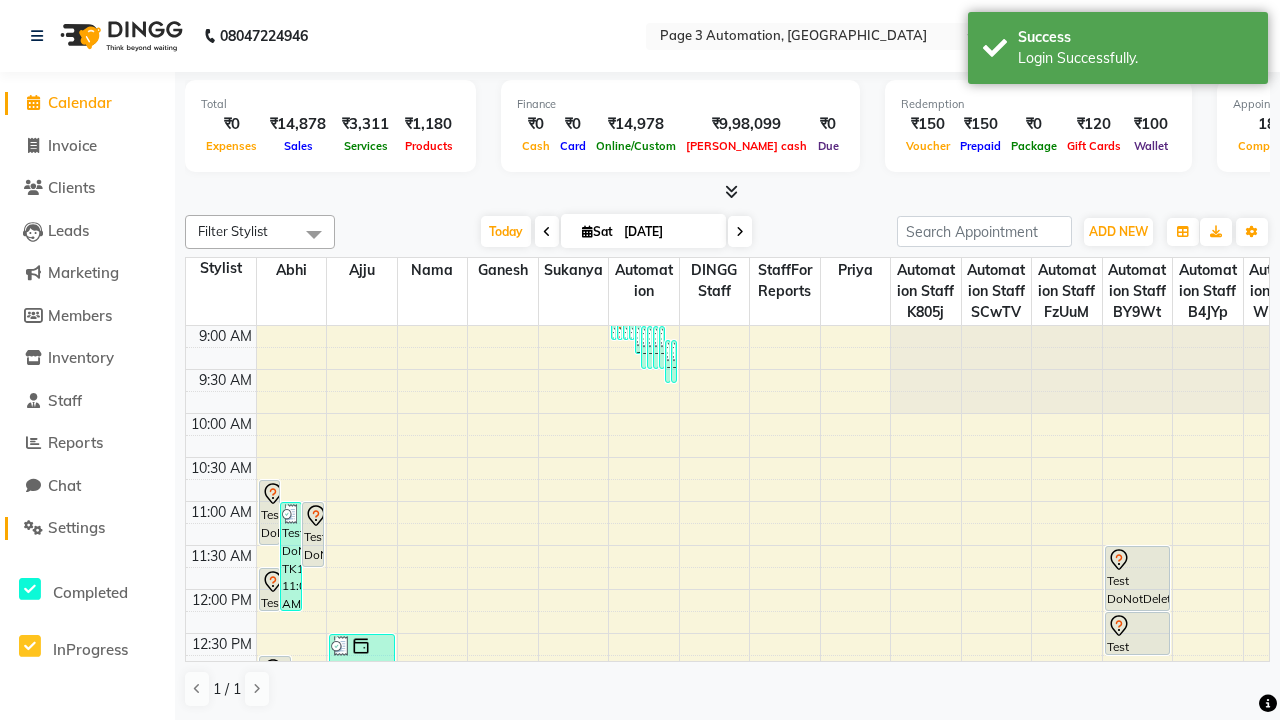 click on "Settings" 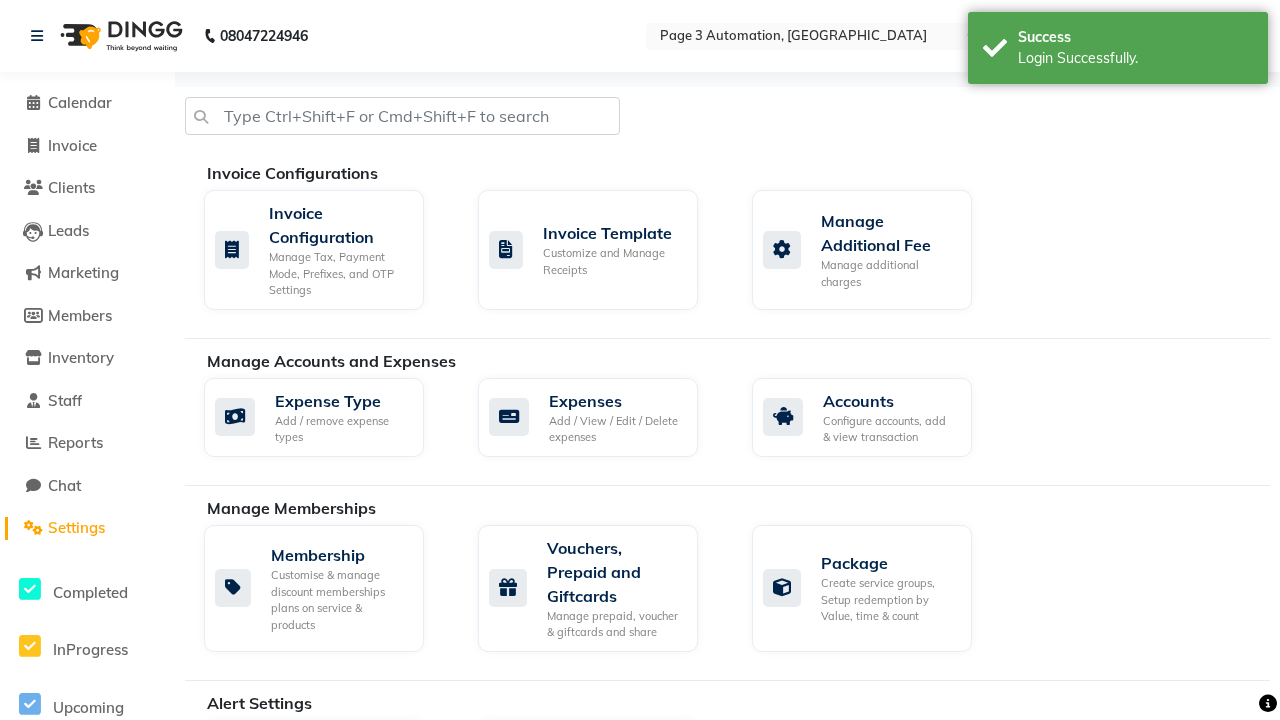 click on "Business Hours" 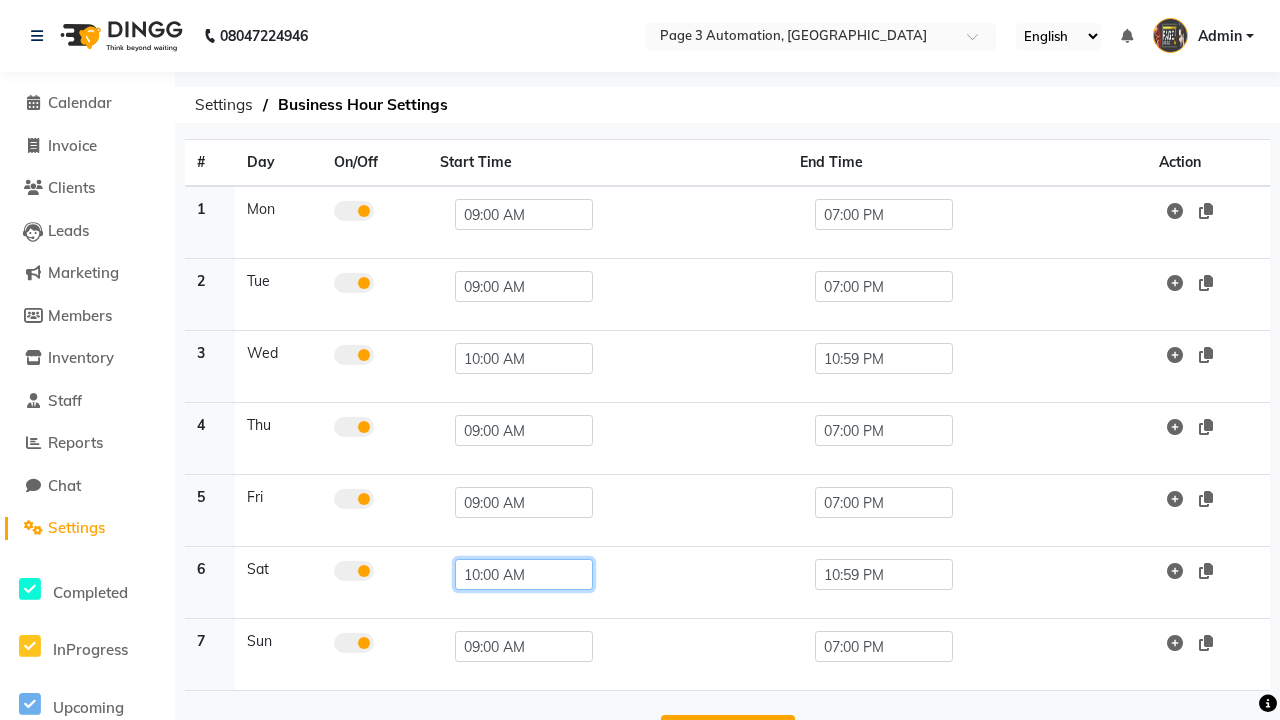 click on "10:00 AM" 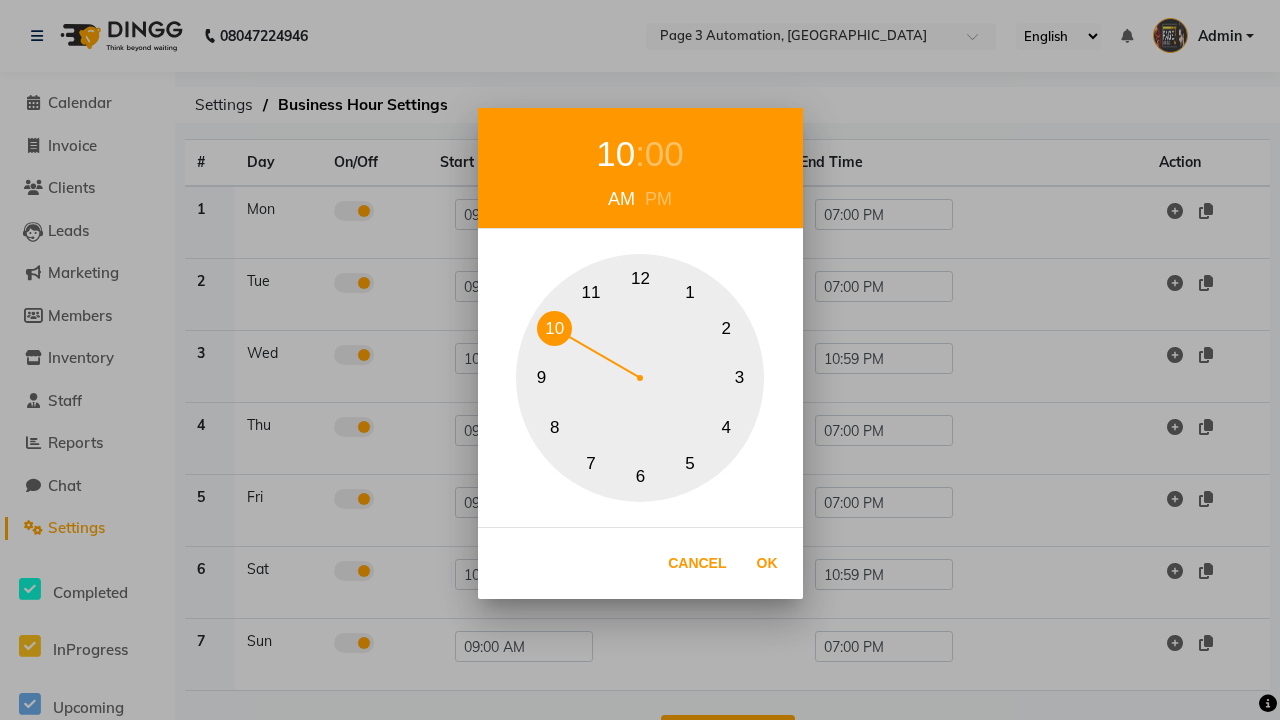 click on "10" at bounding box center [554, 328] 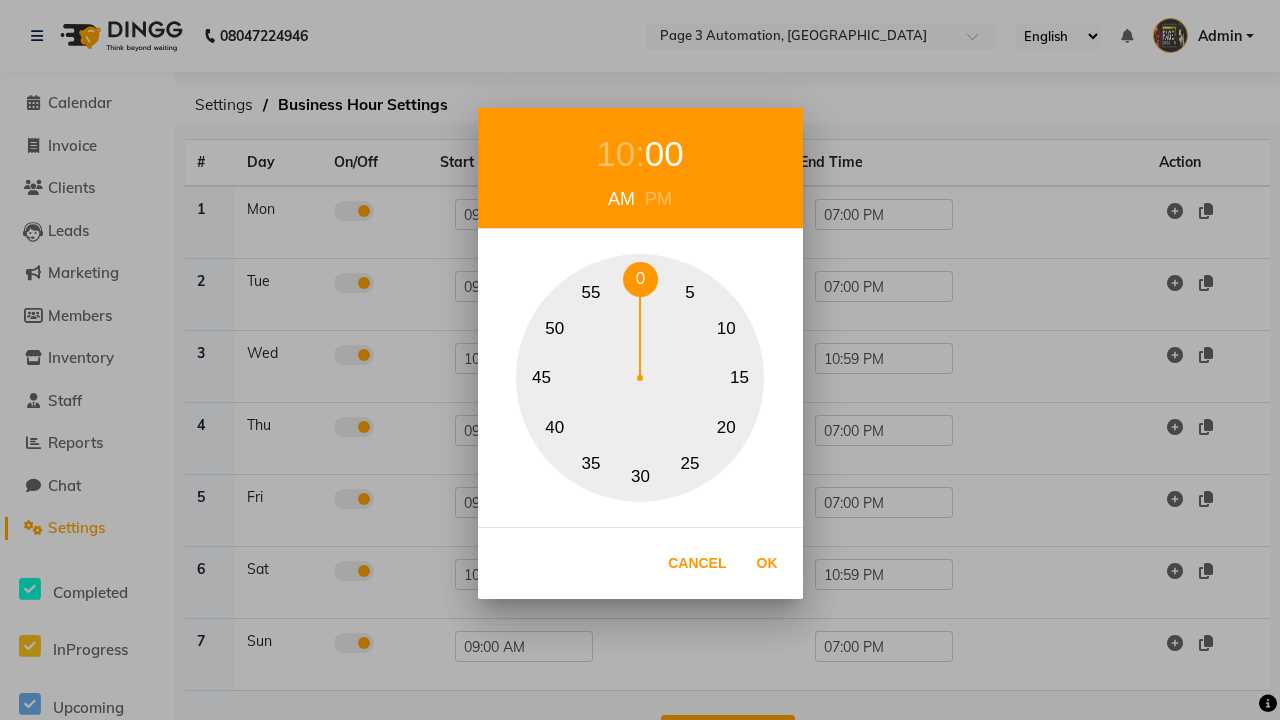 click on "0" at bounding box center (640, 279) 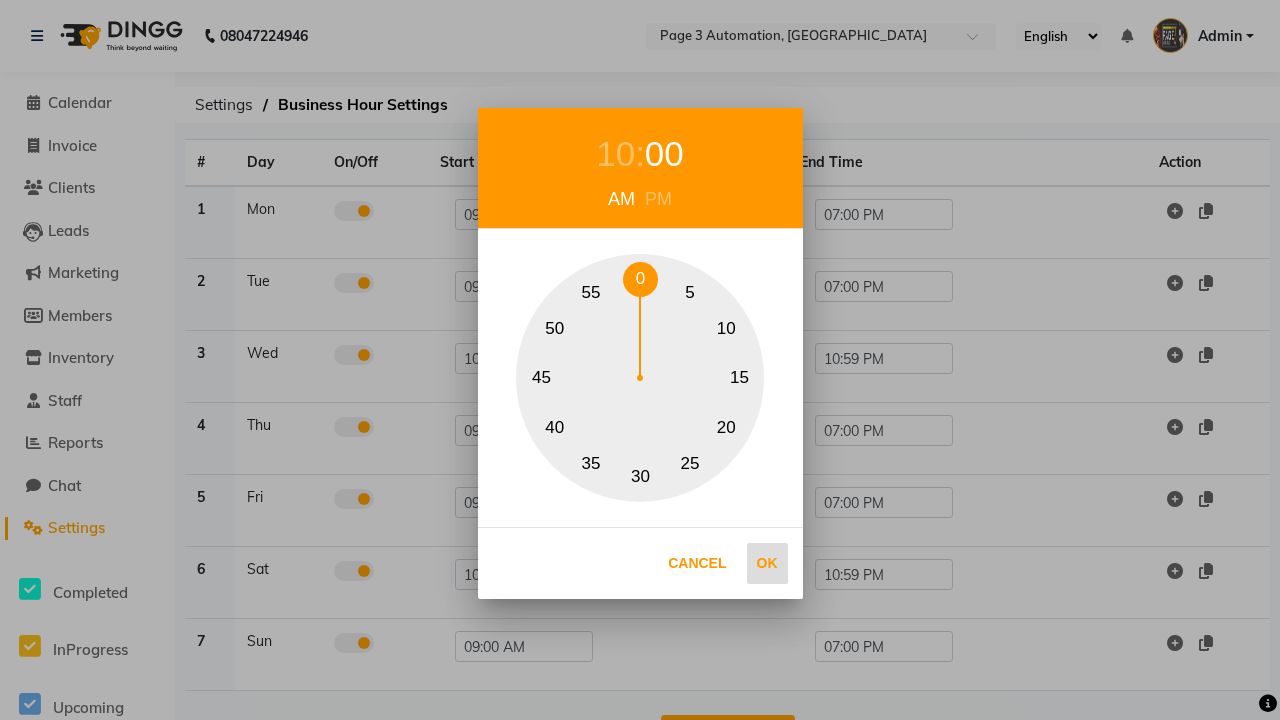 click on "Ok" at bounding box center (767, 563) 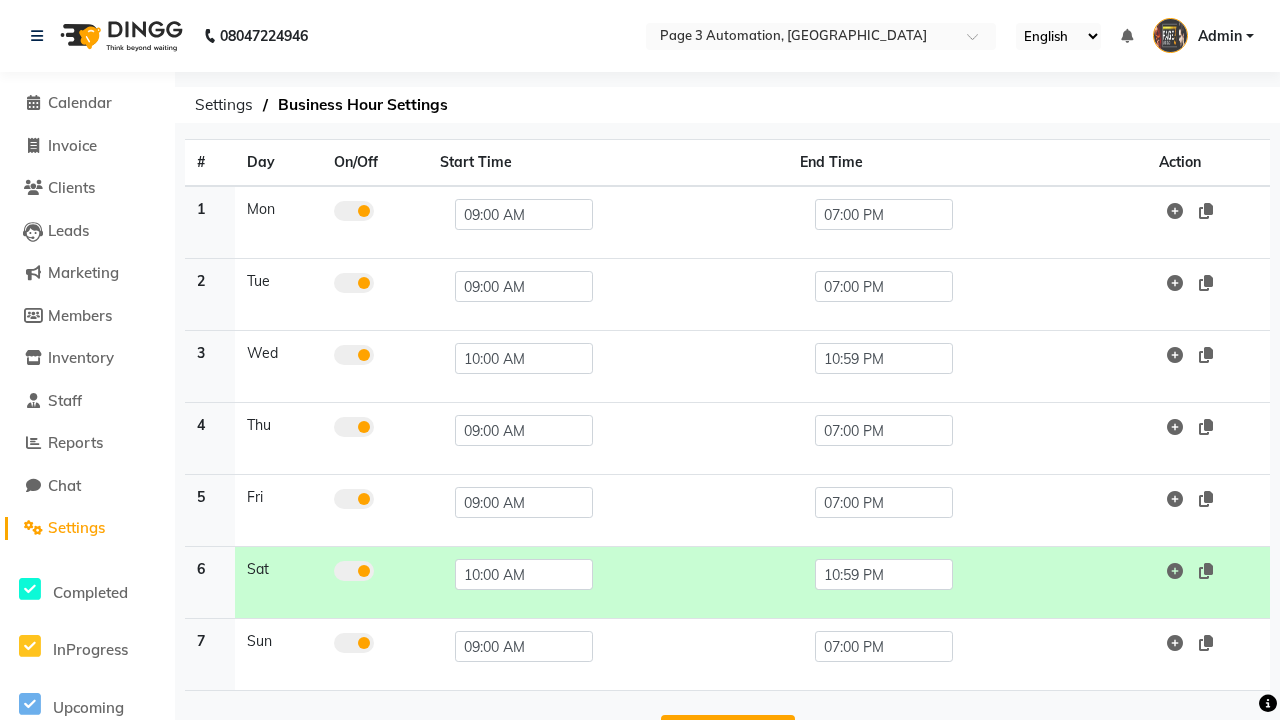 scroll, scrollTop: 63, scrollLeft: 0, axis: vertical 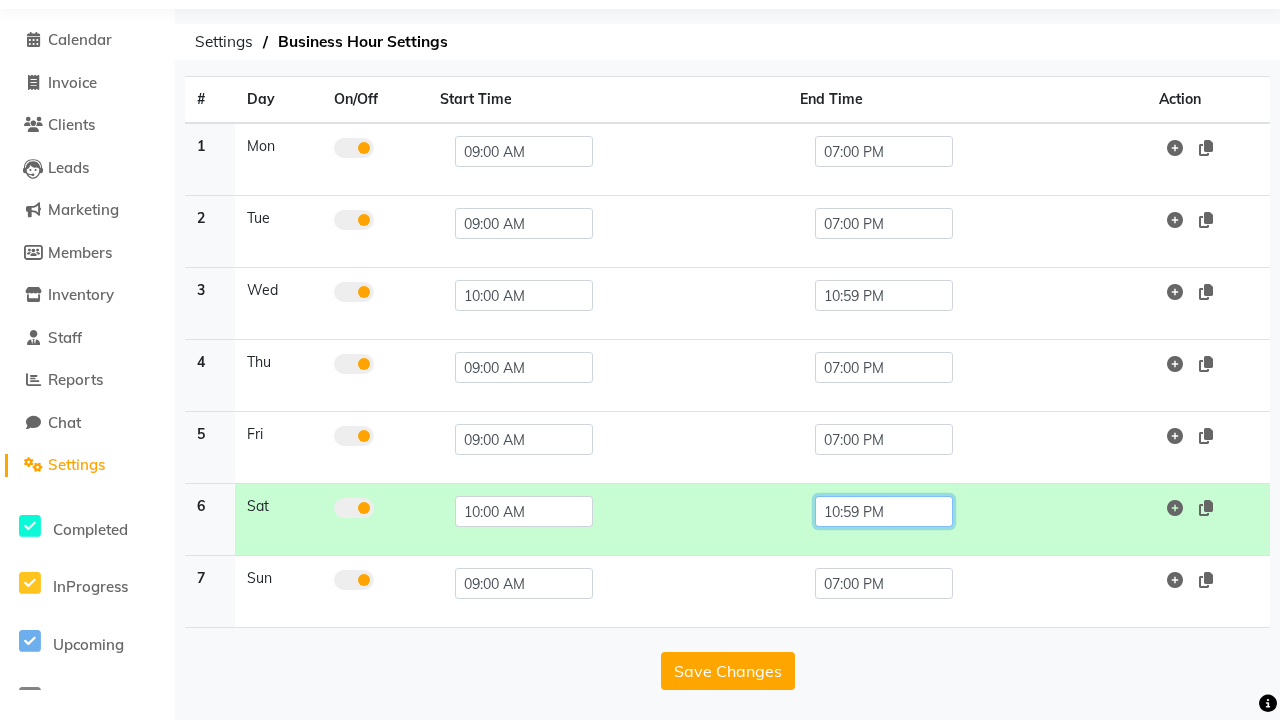 click on "10:59 PM" 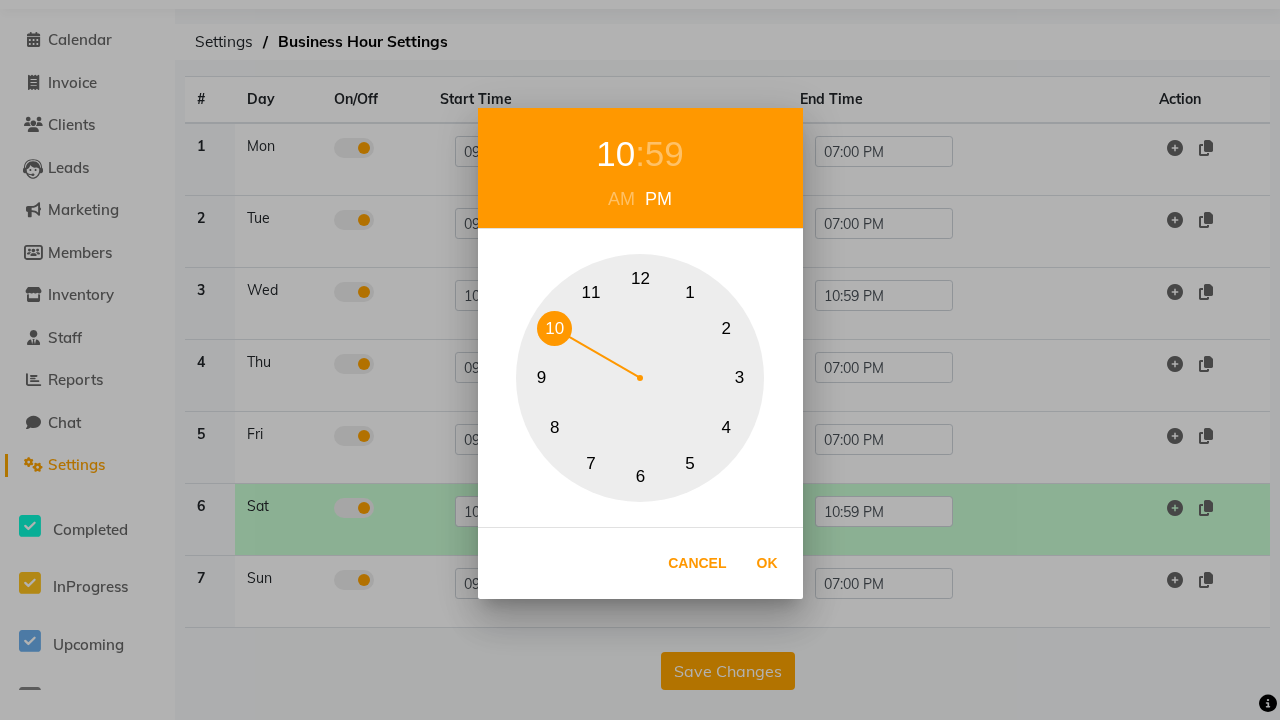 click on "59" at bounding box center [664, 154] 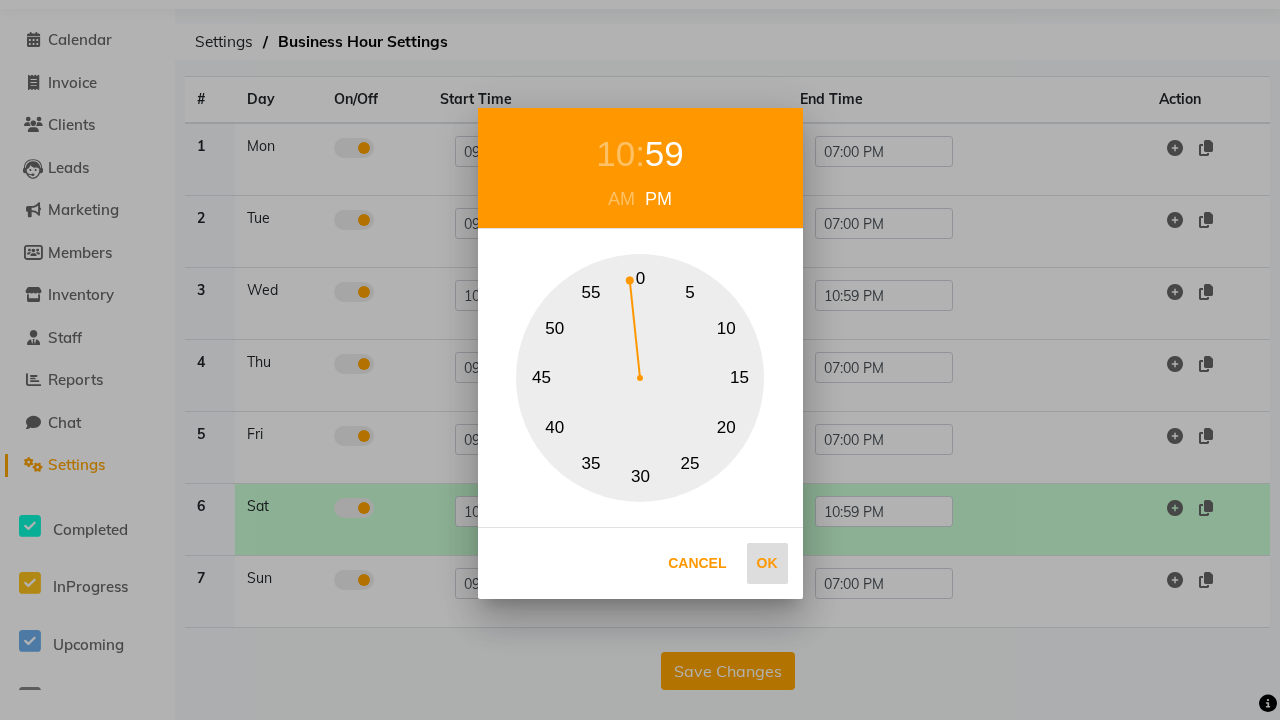 click on "0" at bounding box center (640, 279) 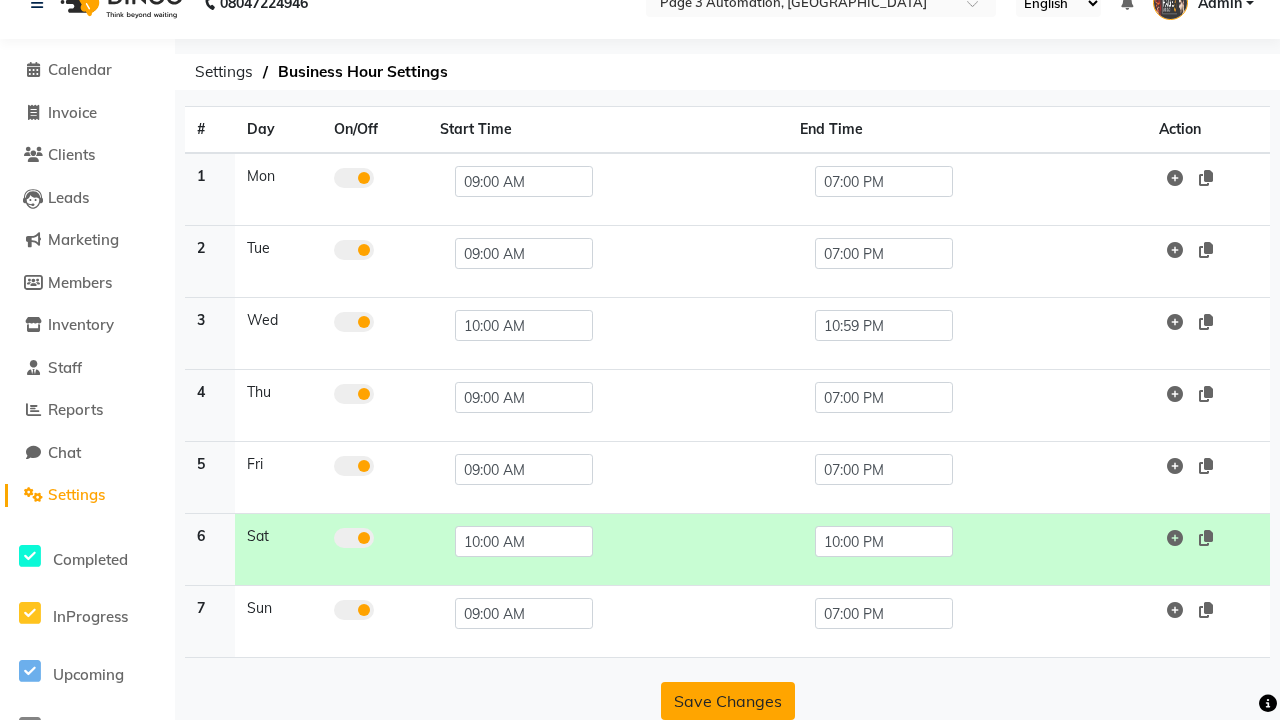 click on "Save Changes" 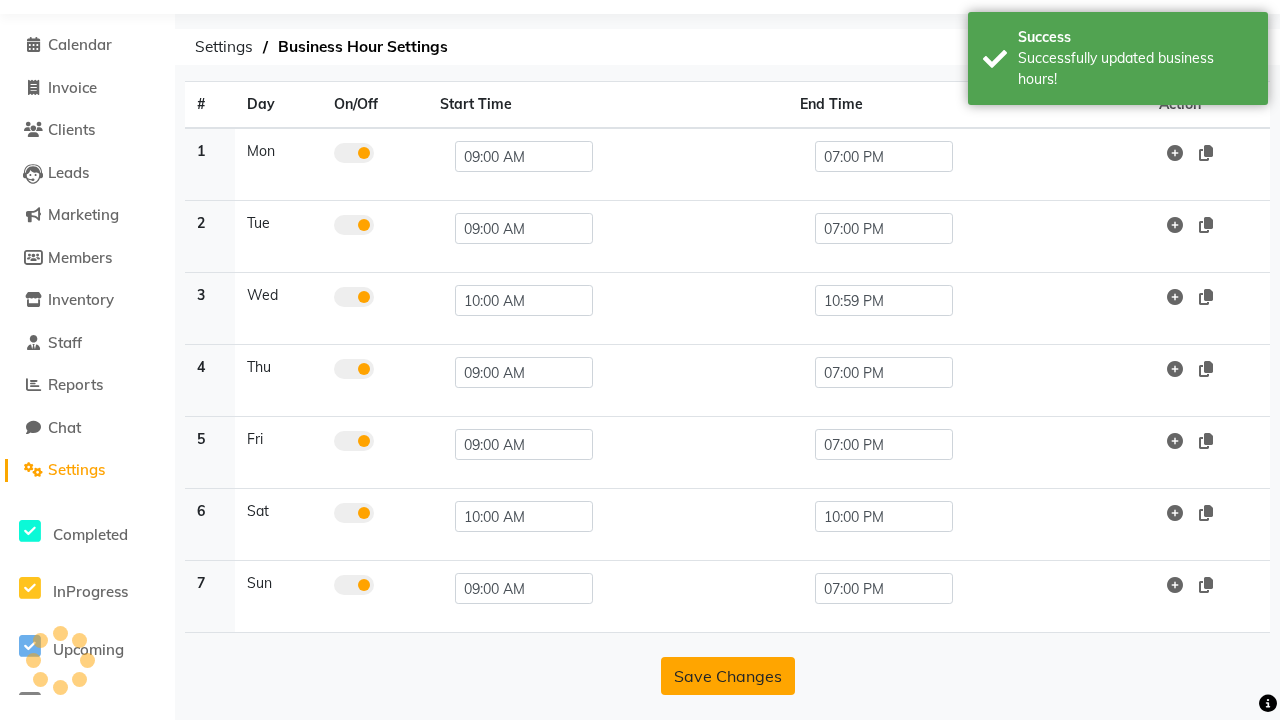 scroll, scrollTop: 63, scrollLeft: 0, axis: vertical 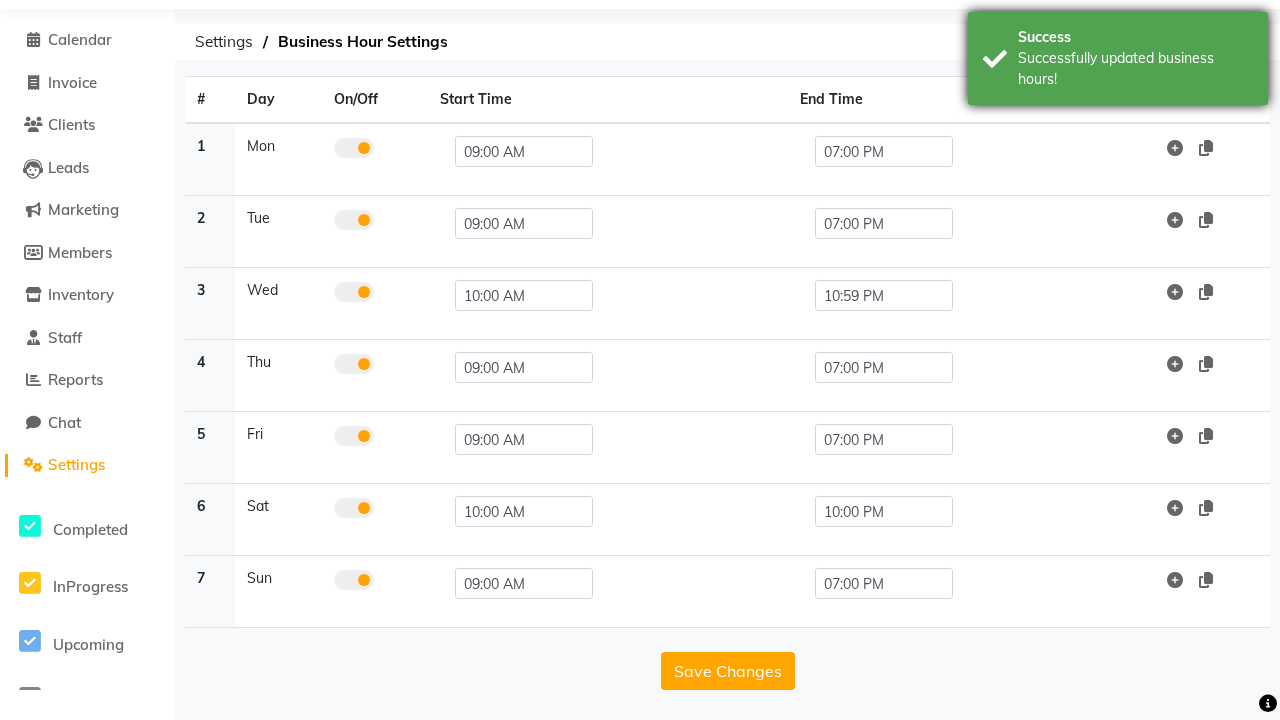 click on "Successfully updated business hours!" at bounding box center [1135, 69] 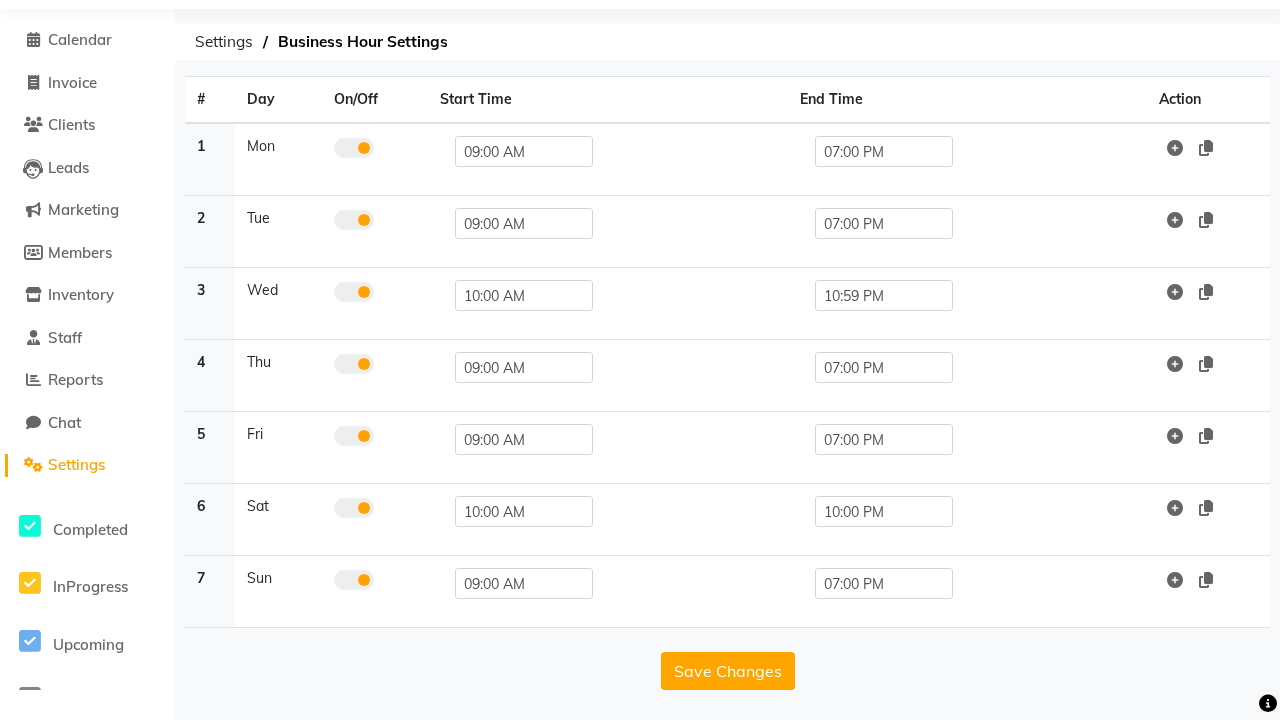 click at bounding box center [37, -27] 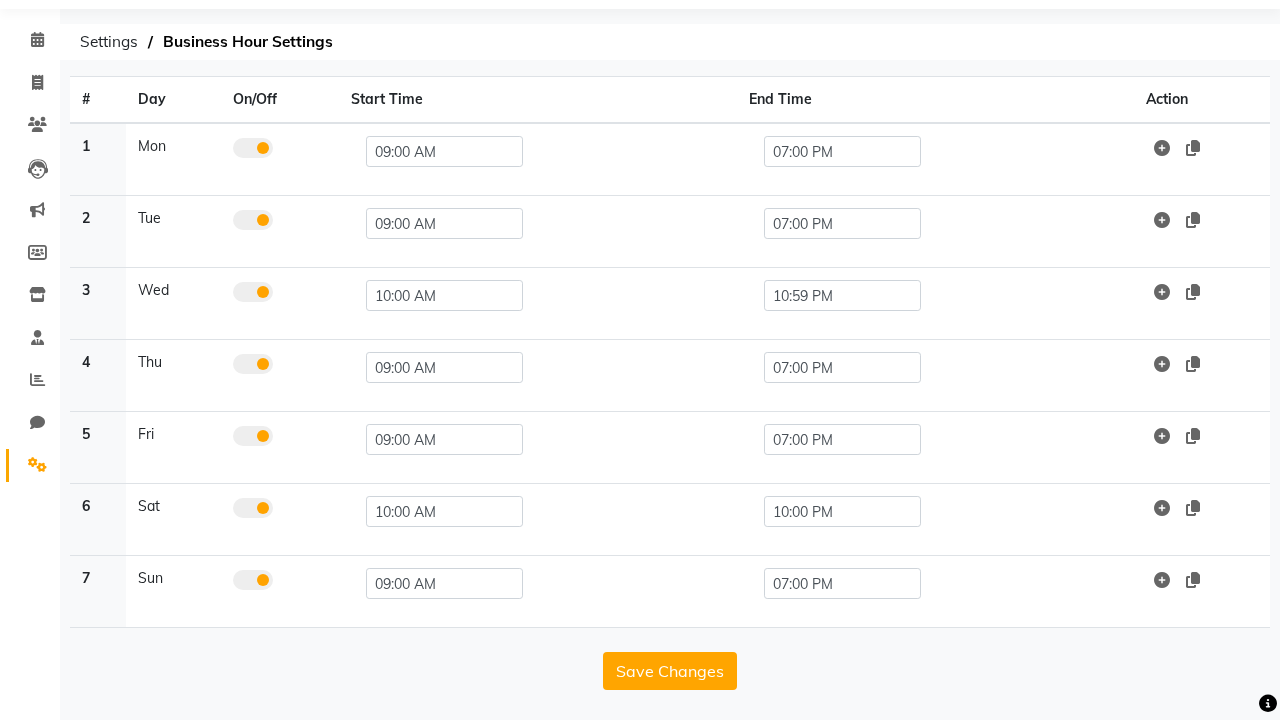 scroll, scrollTop: 8, scrollLeft: 0, axis: vertical 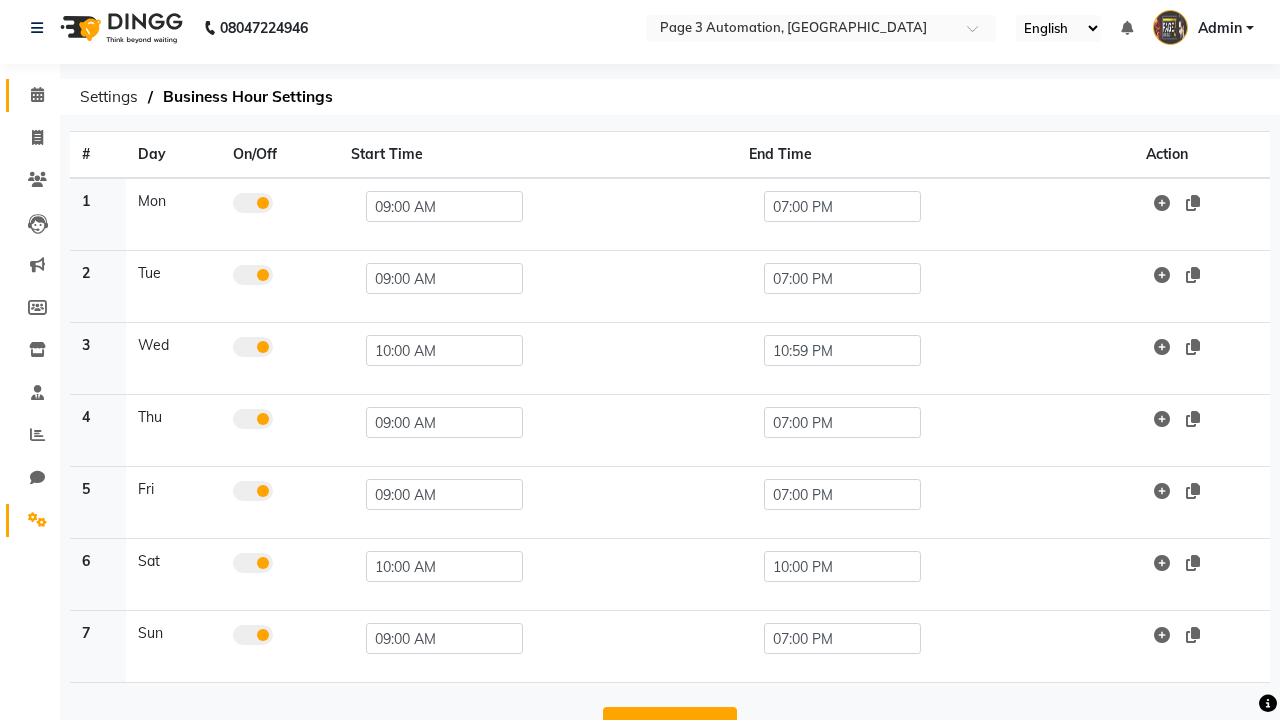 click 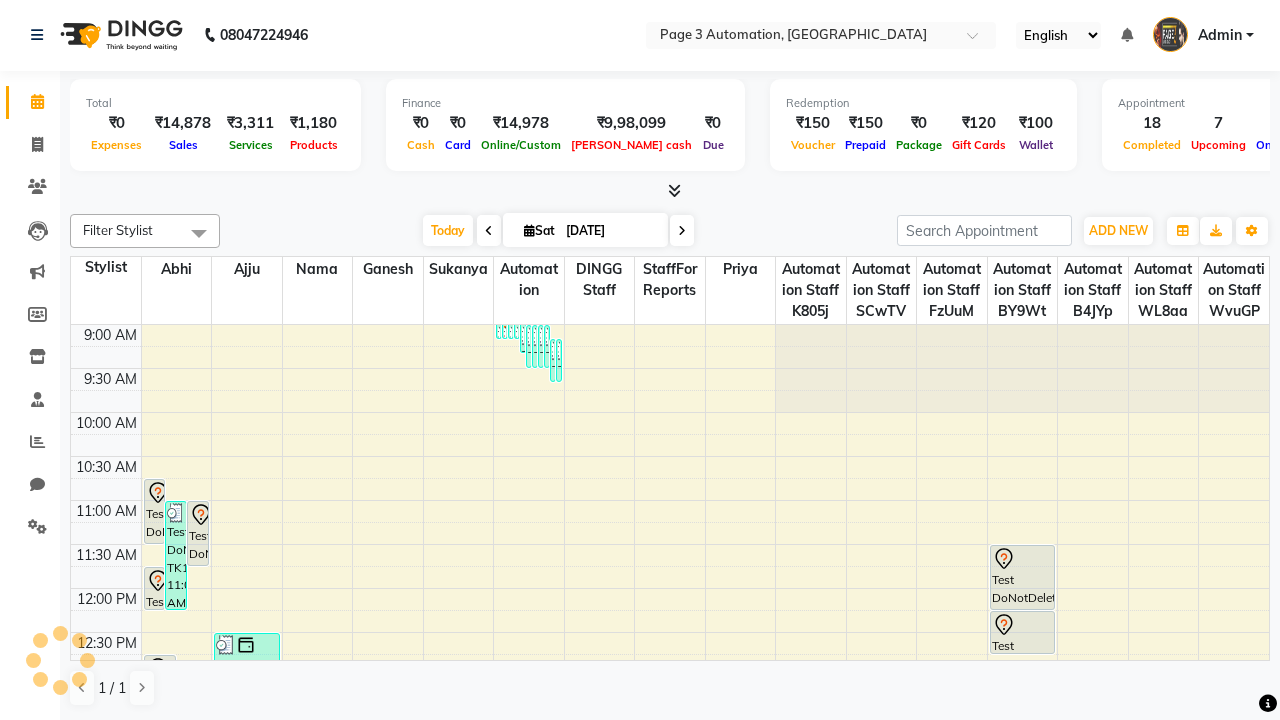 scroll, scrollTop: 0, scrollLeft: 0, axis: both 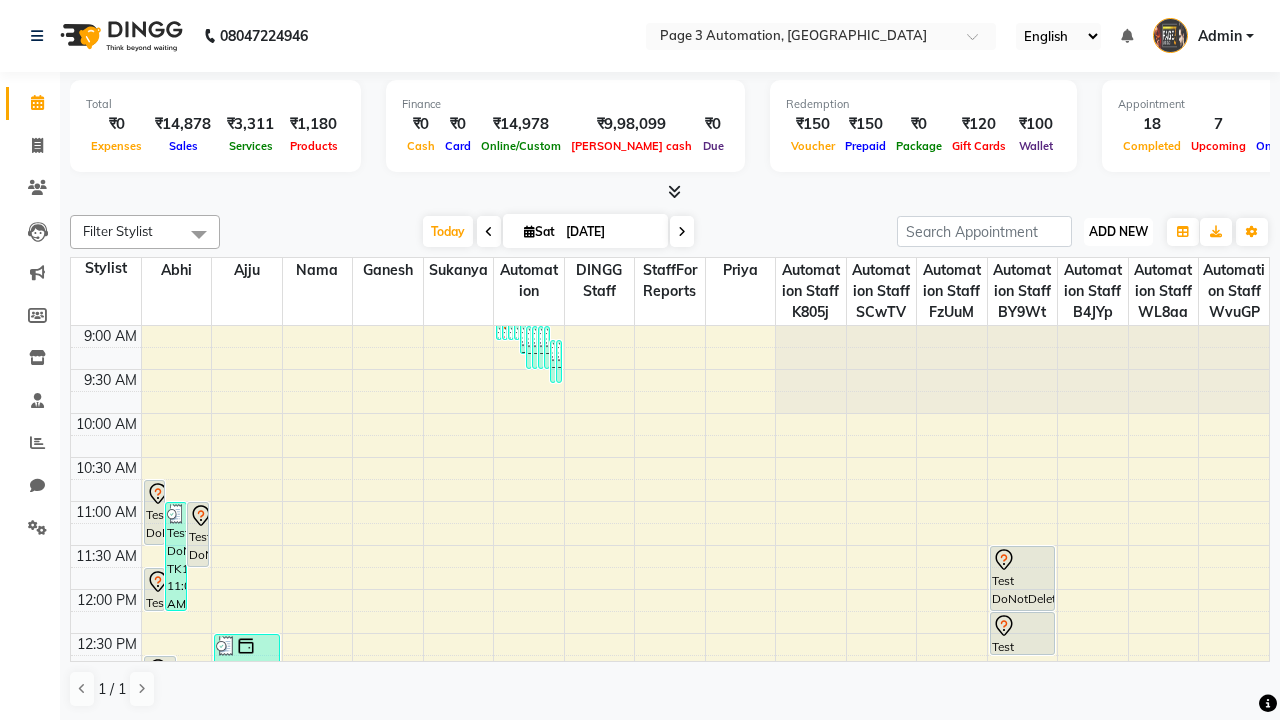 click on "ADD NEW" at bounding box center [1118, 231] 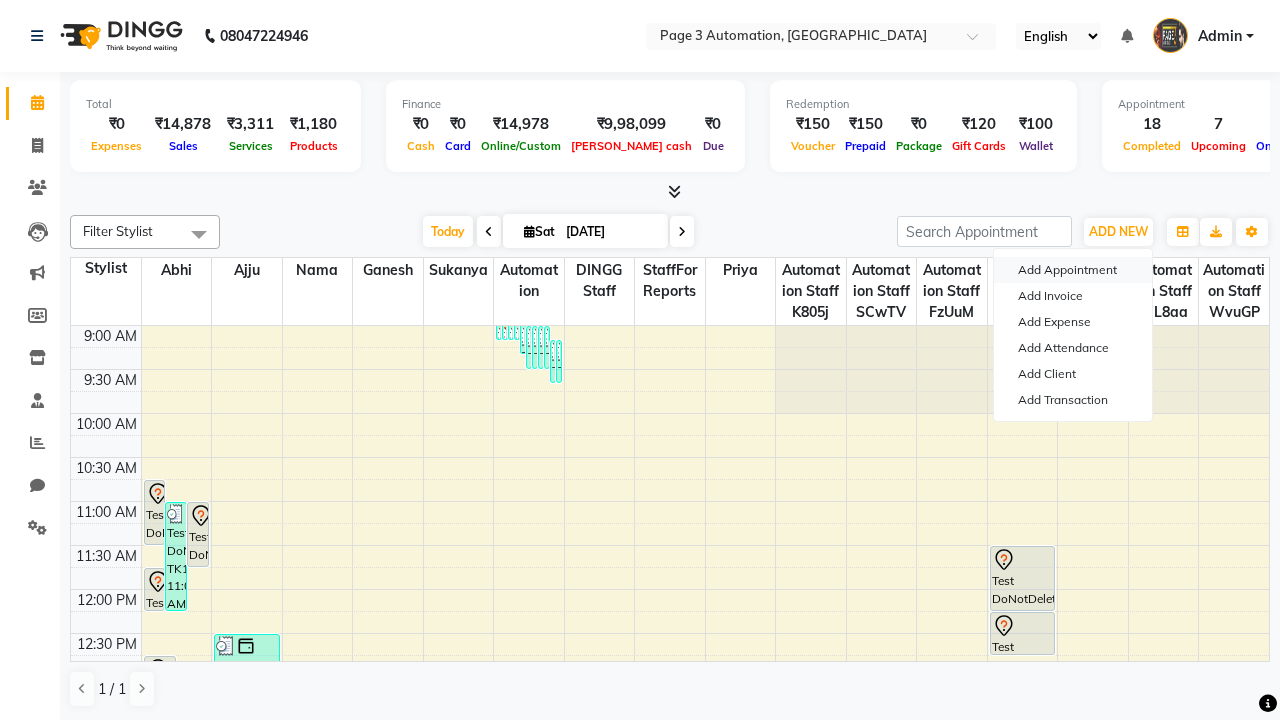 click on "Add Appointment" at bounding box center [1073, 270] 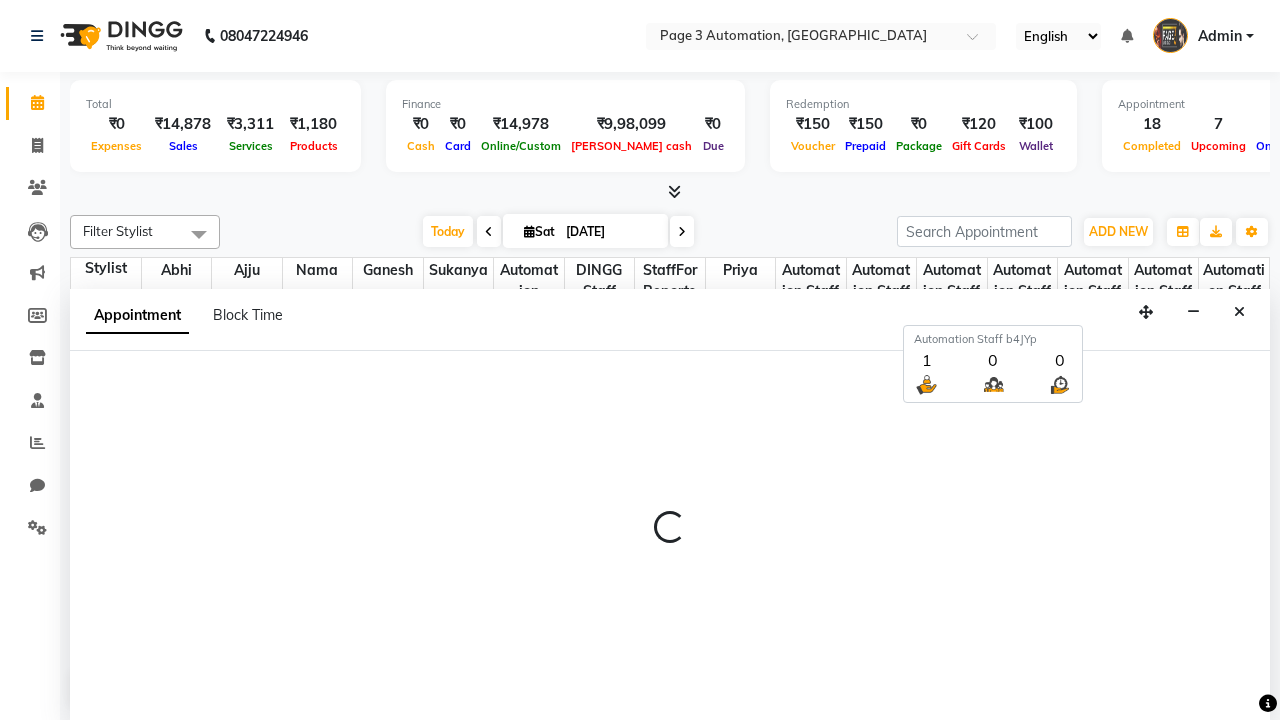 scroll, scrollTop: 1, scrollLeft: 0, axis: vertical 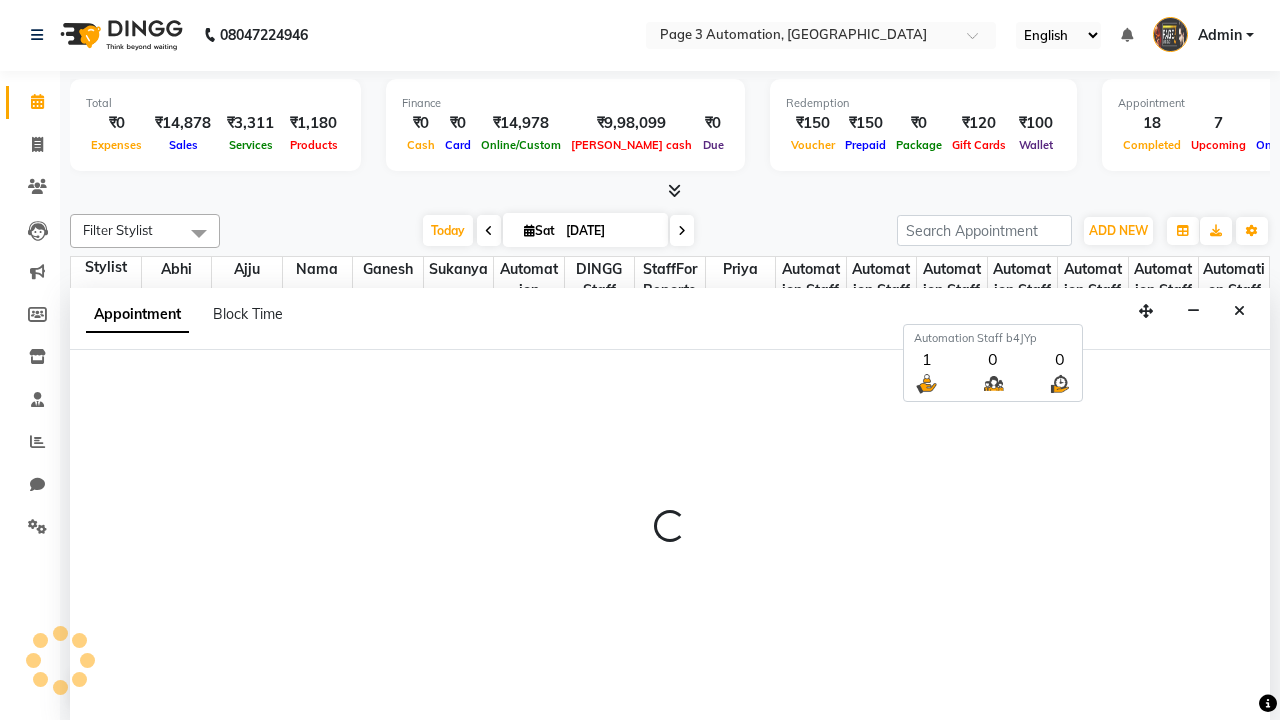 select on "tentative" 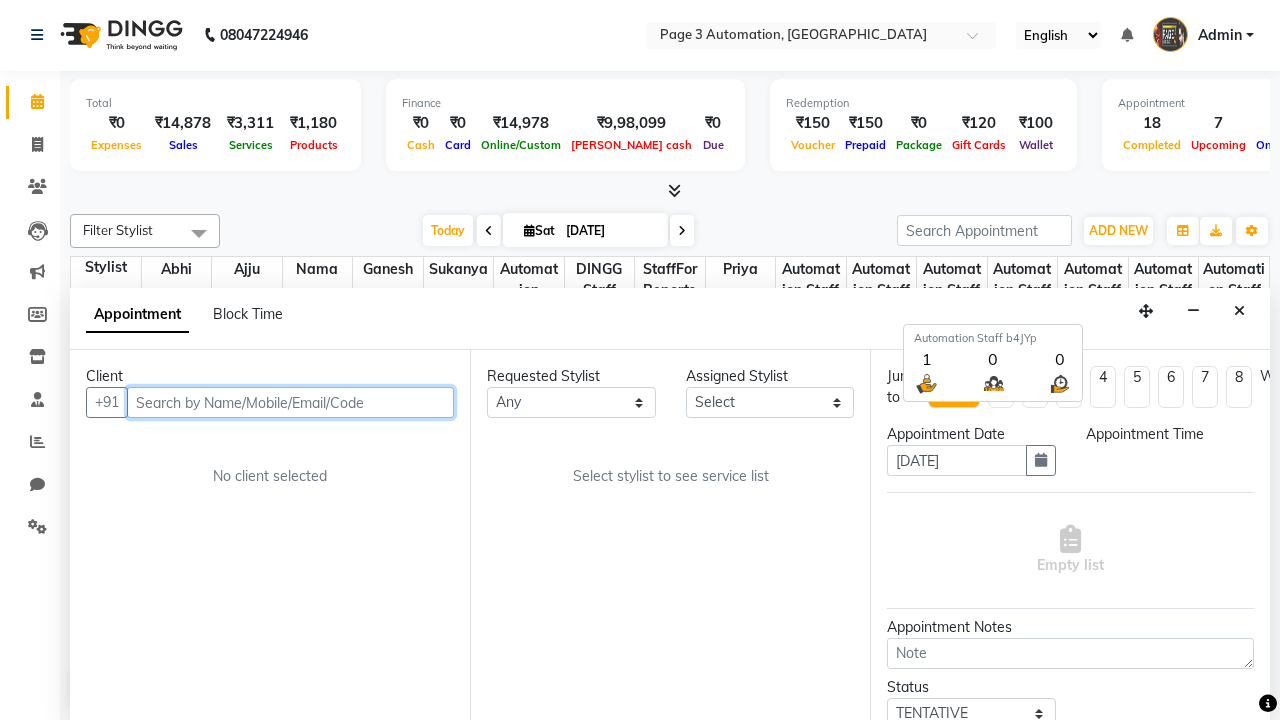 select on "600" 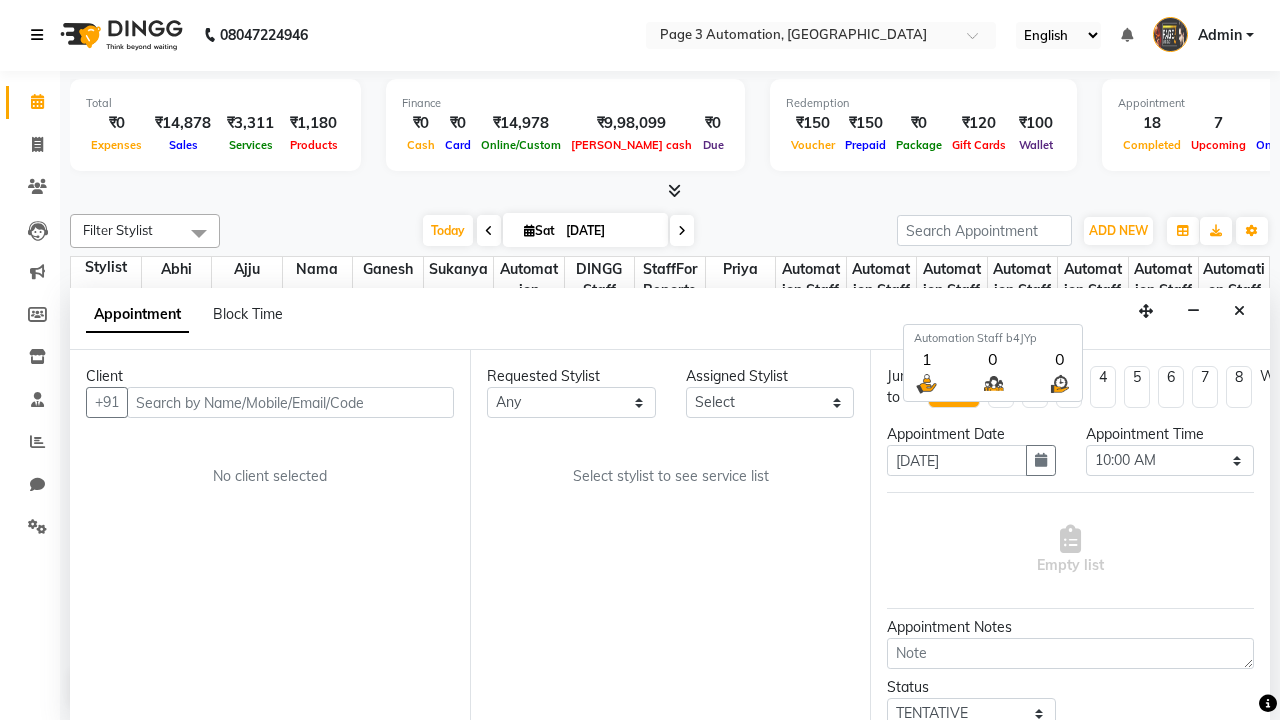 click at bounding box center [37, 35] 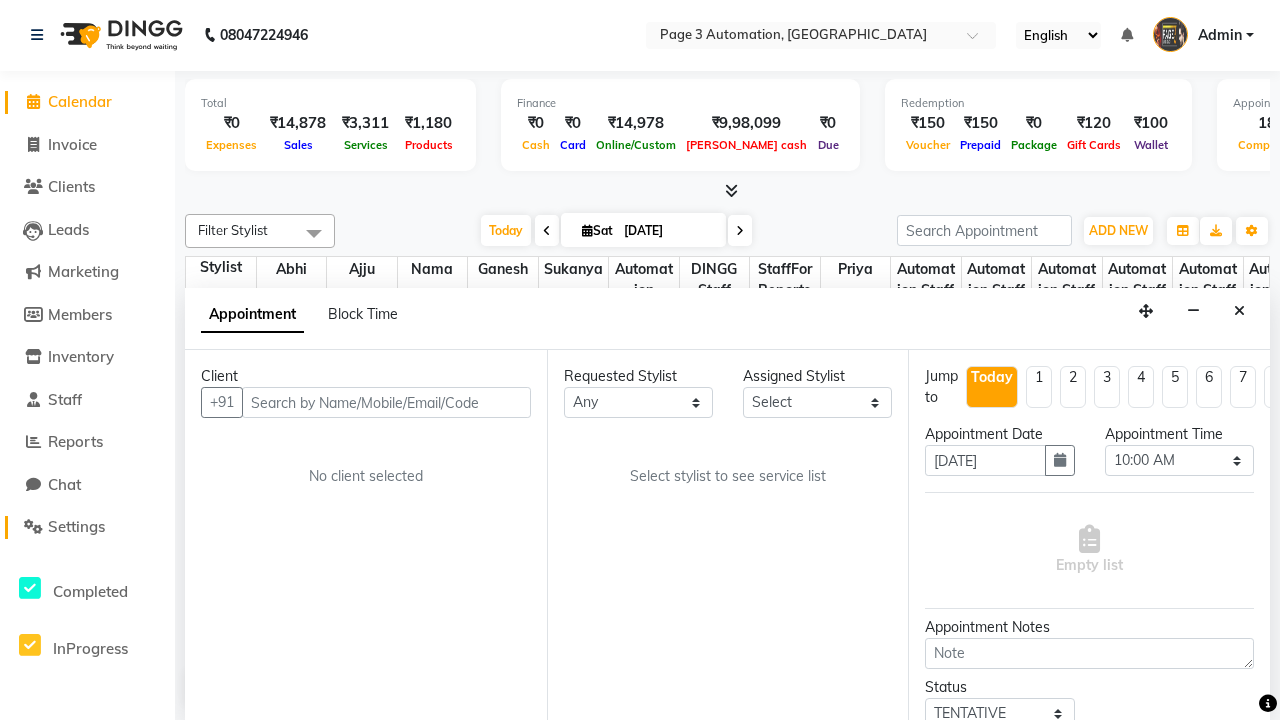 click on "Settings" 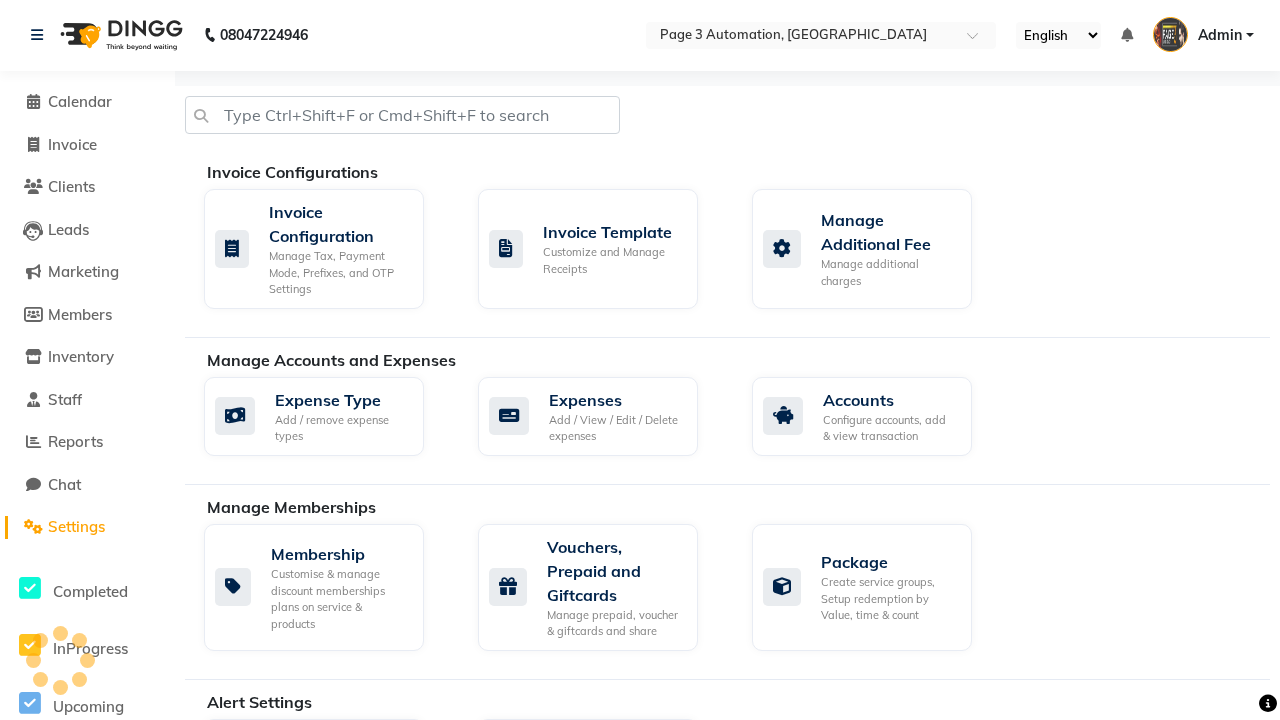 scroll, scrollTop: 0, scrollLeft: 0, axis: both 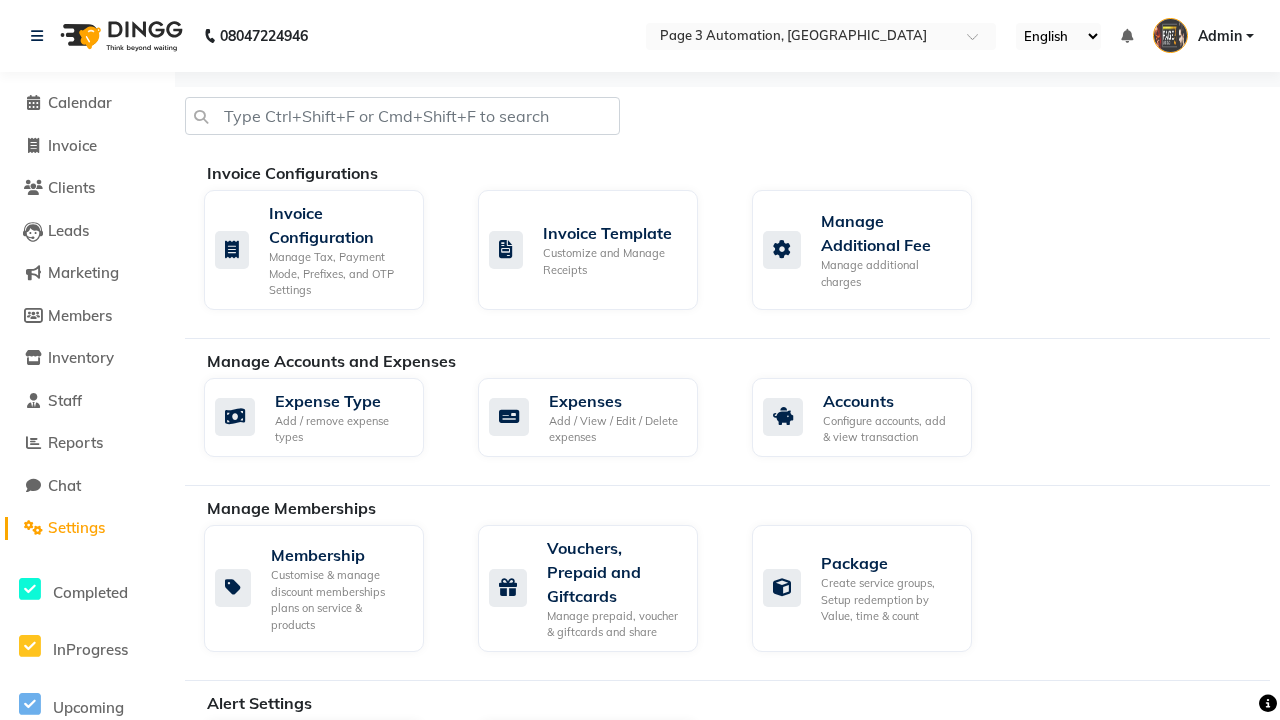 click on "Business Hours" 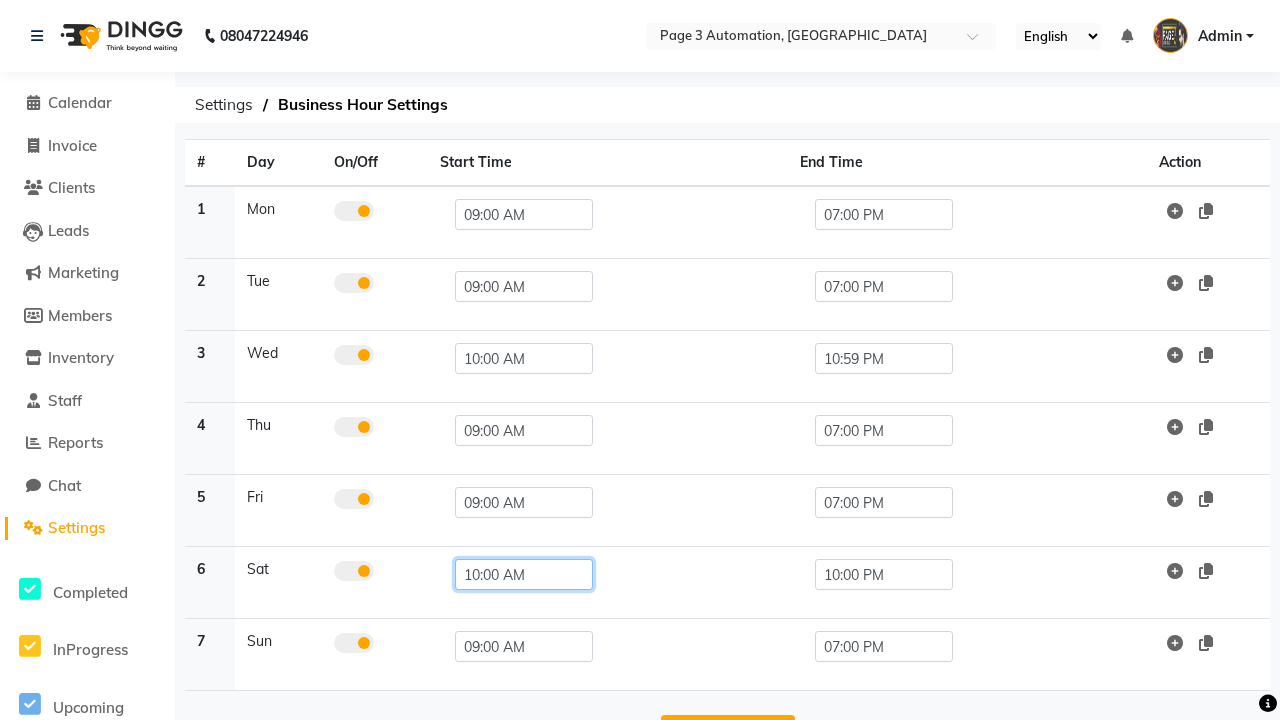 click on "10:00 AM" 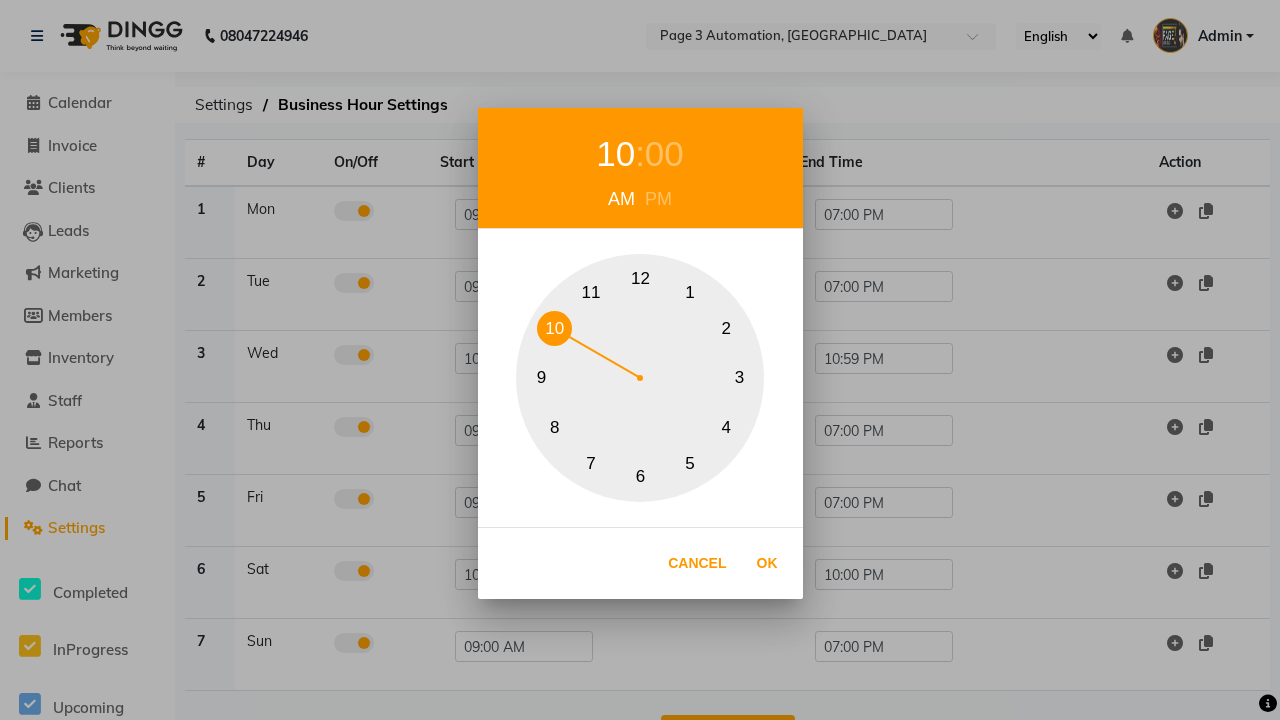 click on "9" at bounding box center [541, 378] 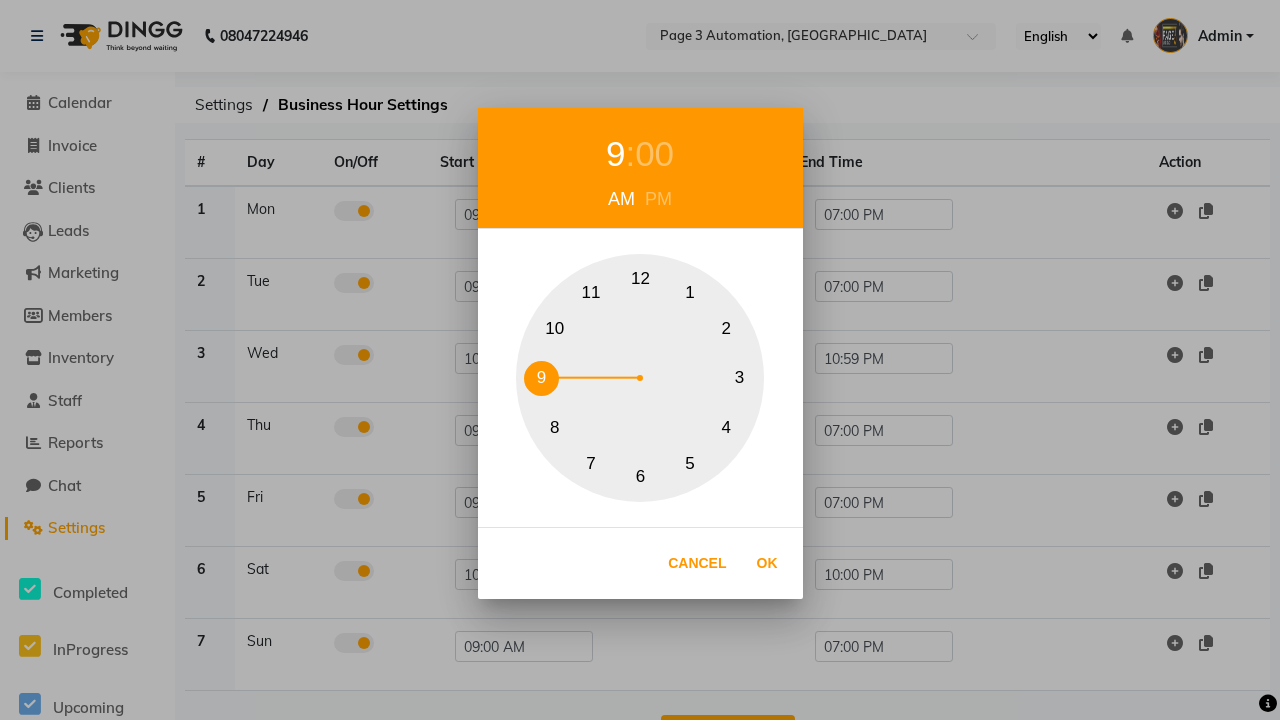 click on "00" at bounding box center [654, 154] 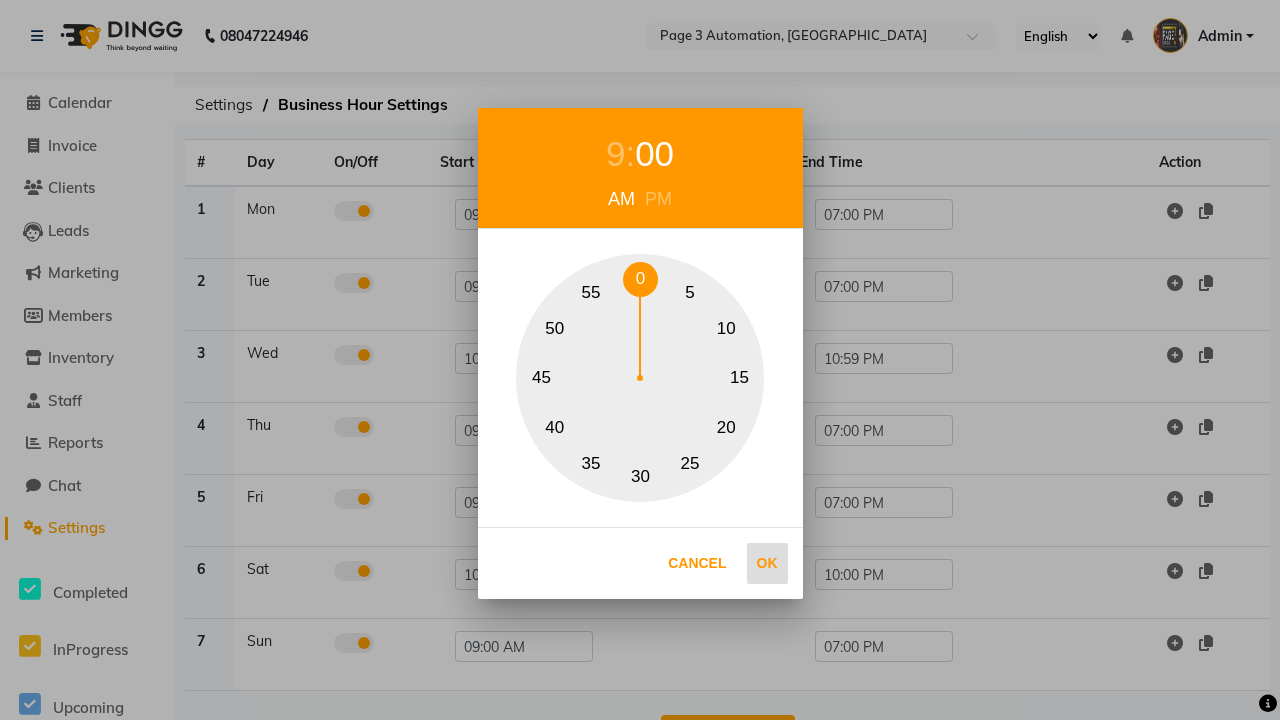 click on "0" at bounding box center (640, 279) 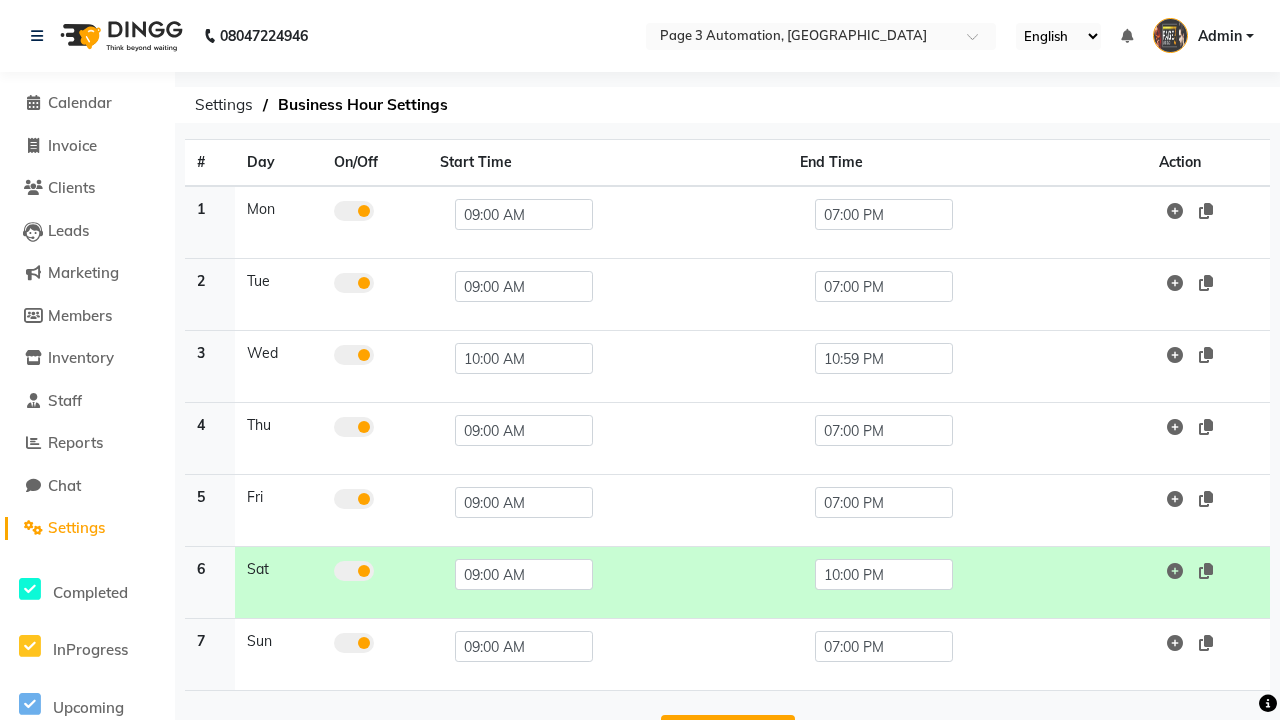 scroll, scrollTop: 63, scrollLeft: 0, axis: vertical 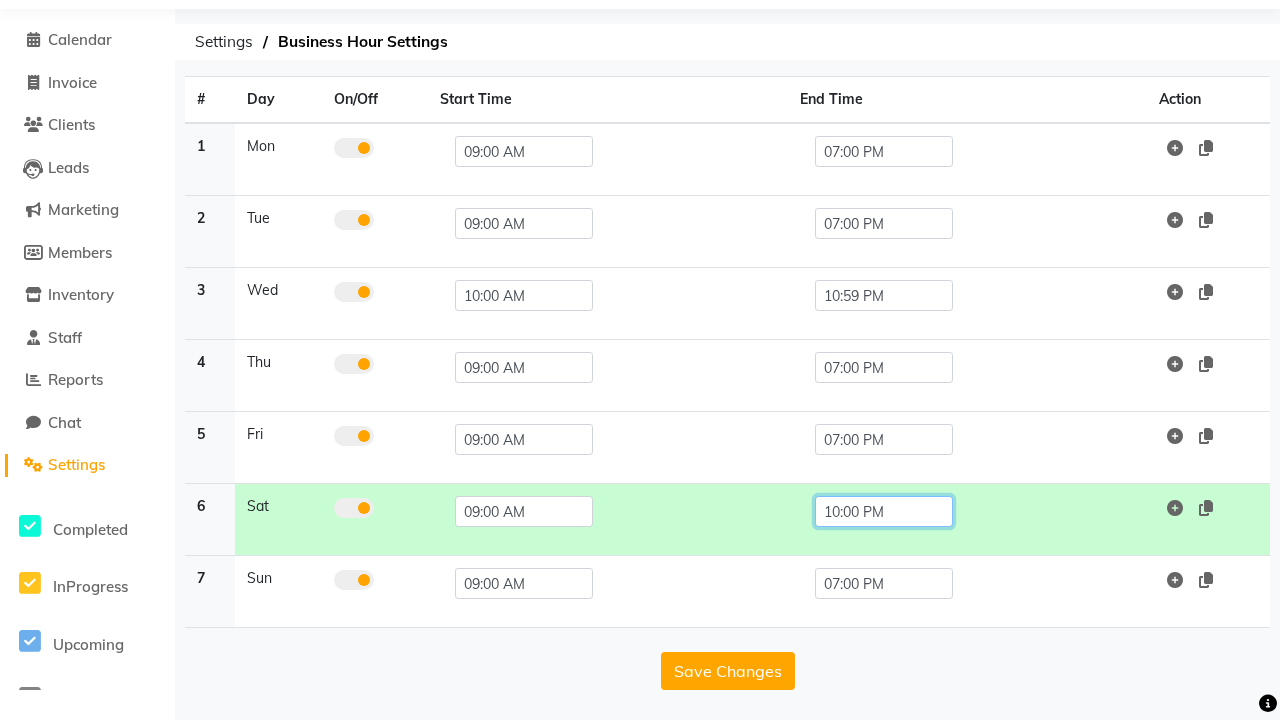 click on "10:00 PM" 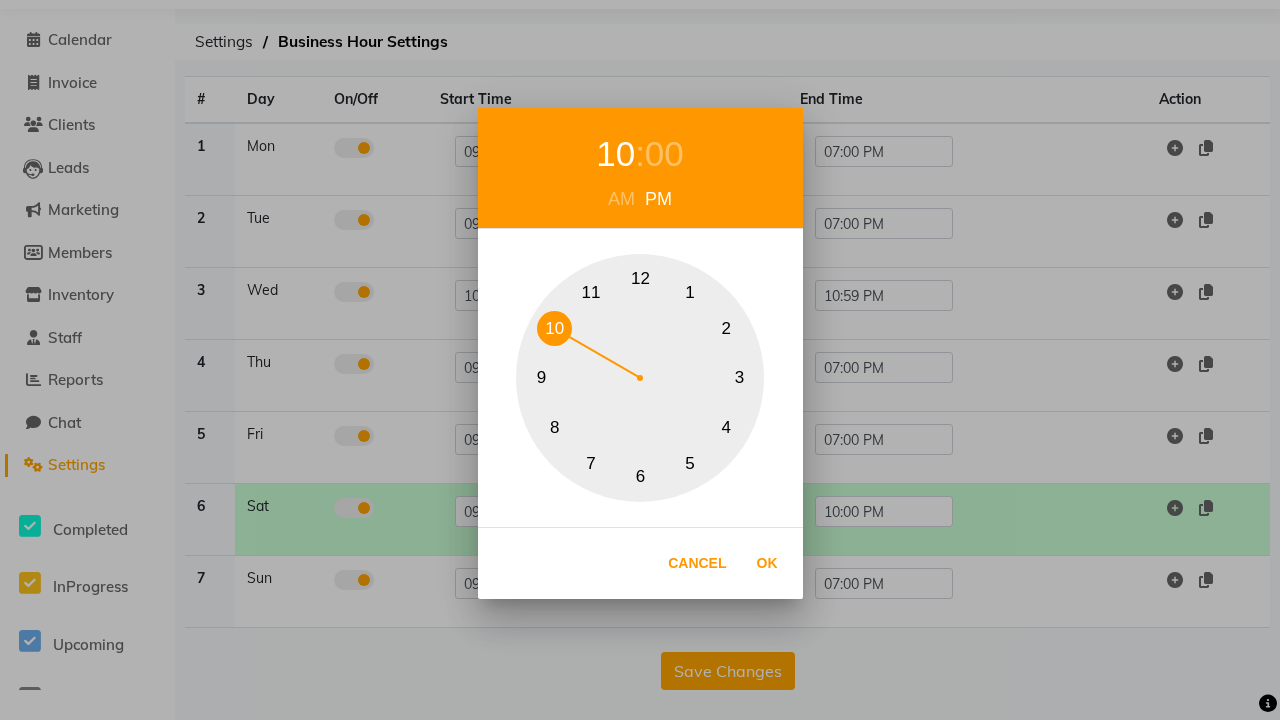 click on "7" at bounding box center [591, 463] 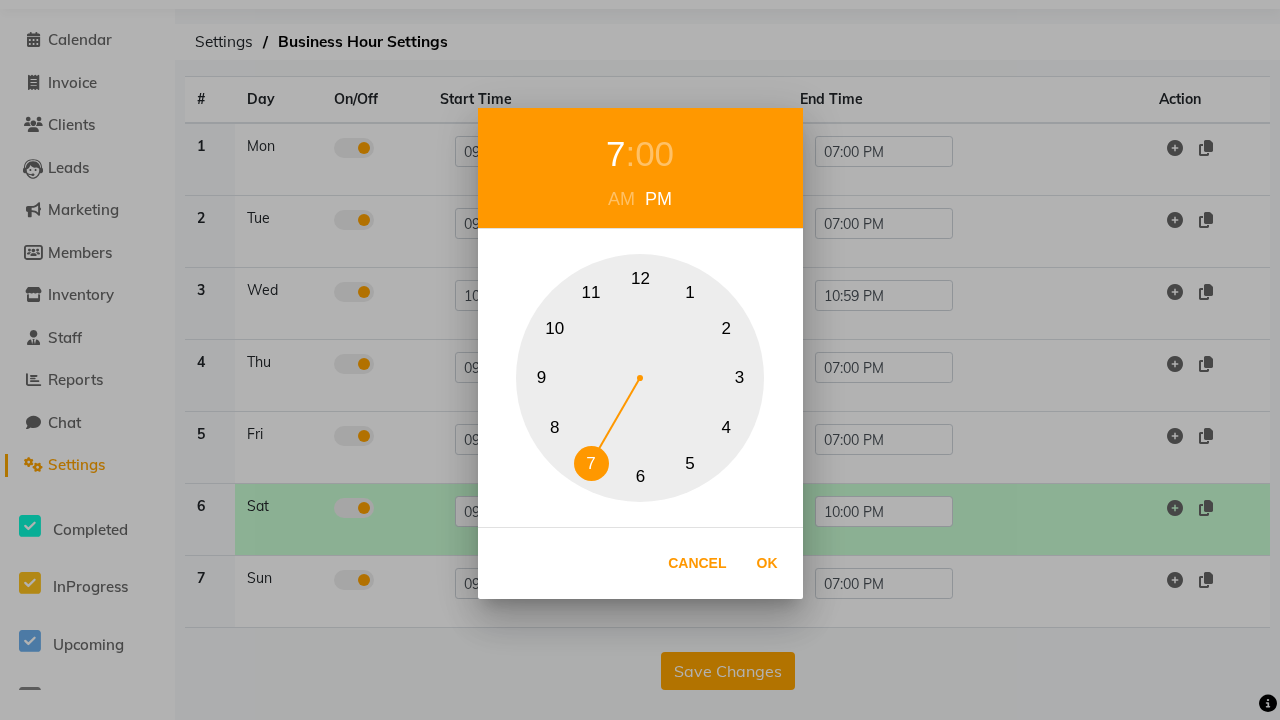 click on "00" at bounding box center (654, 154) 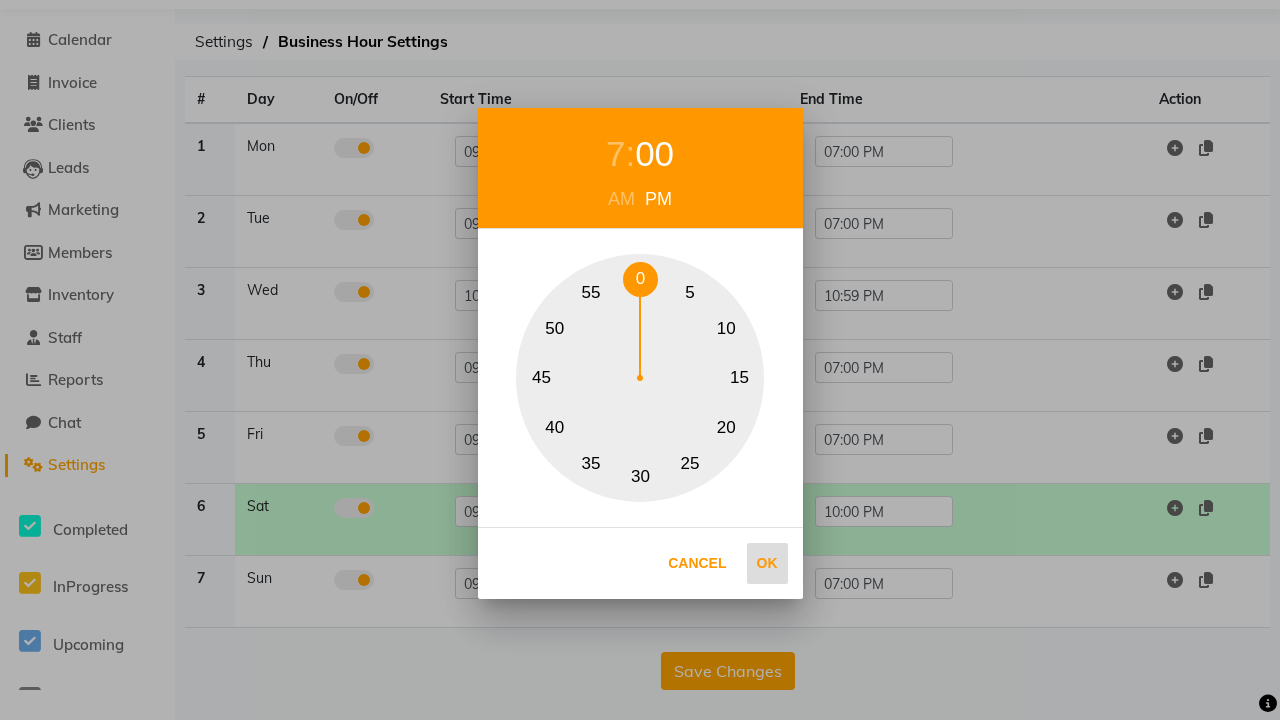 click on "0" at bounding box center (640, 279) 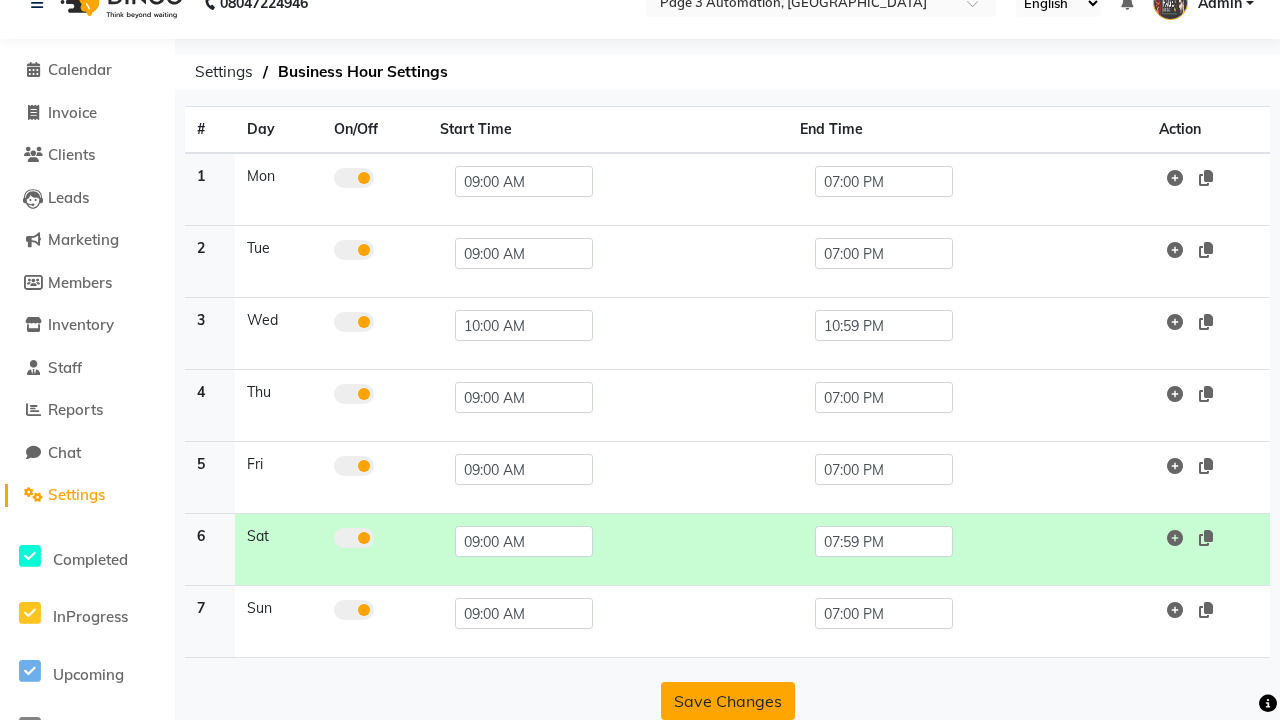 click on "Save Changes" 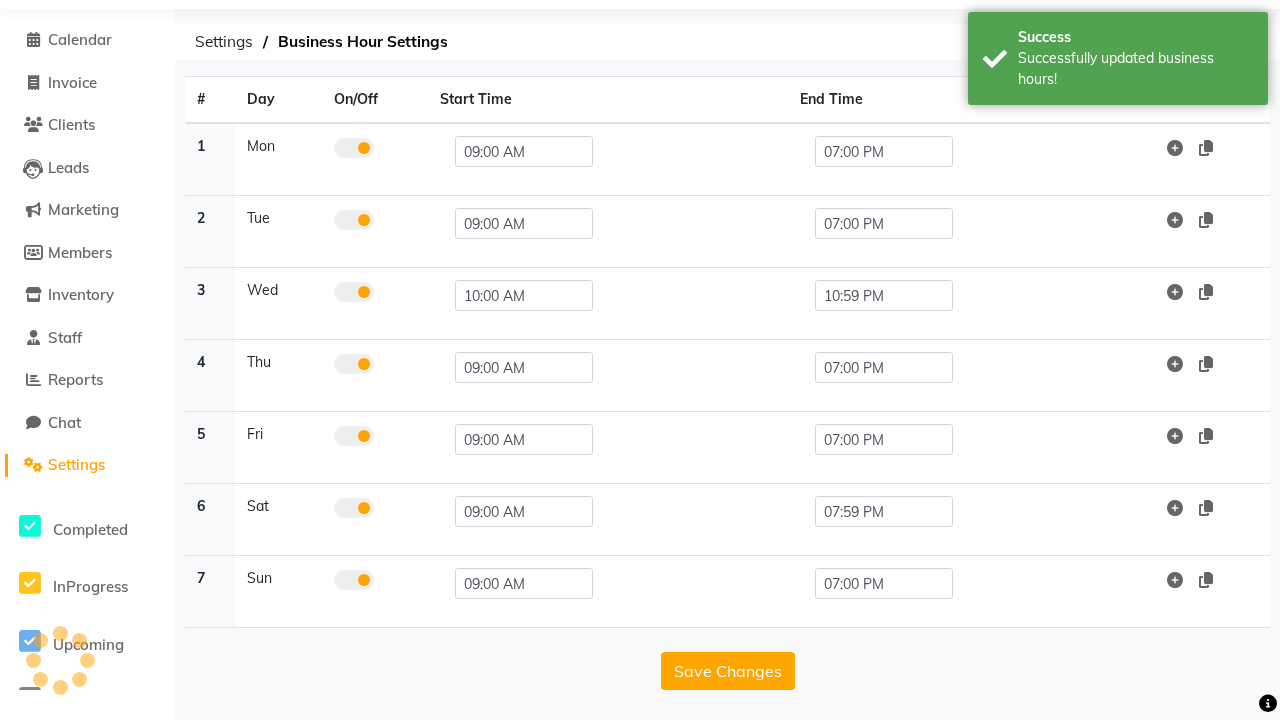 click at bounding box center [37, -27] 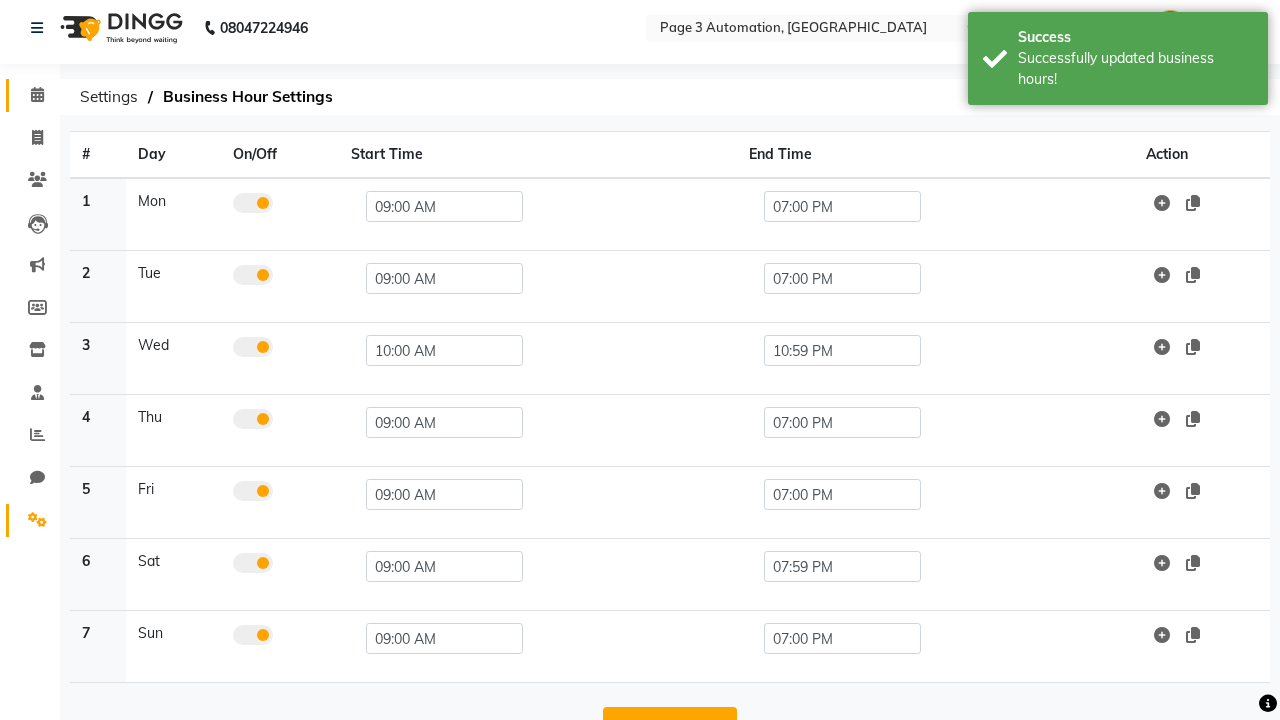 click 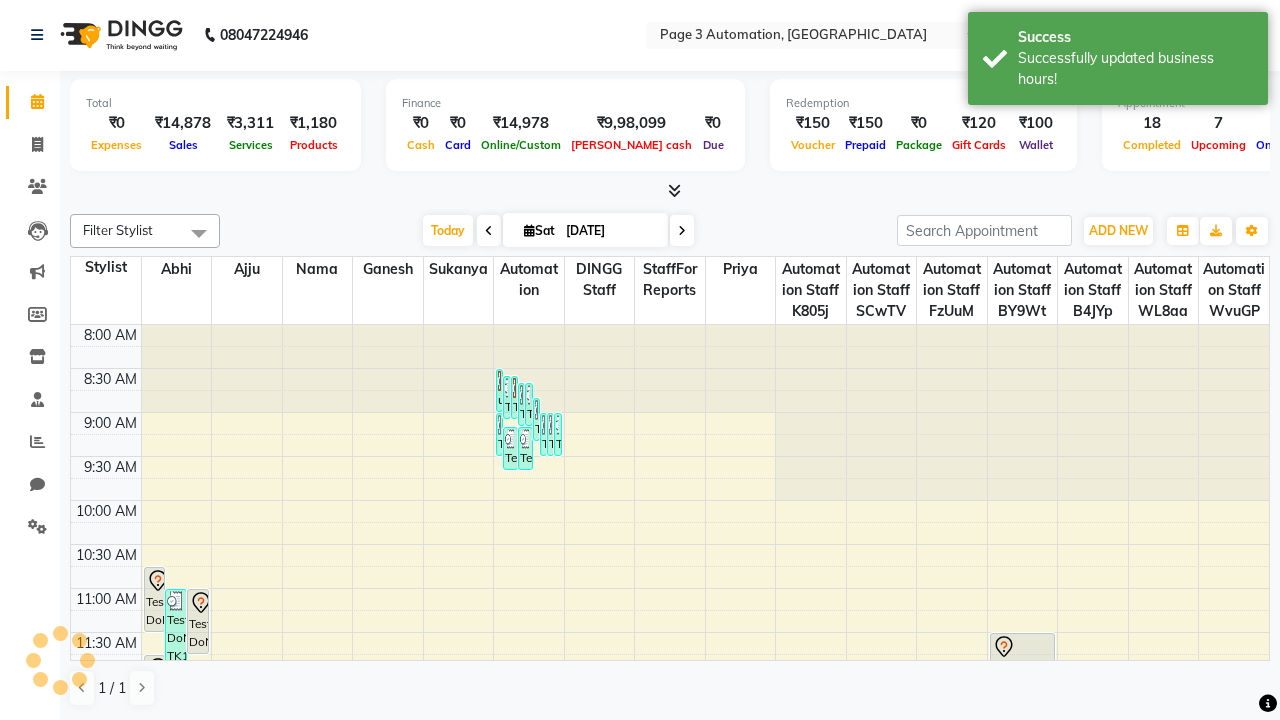 scroll, scrollTop: 0, scrollLeft: 0, axis: both 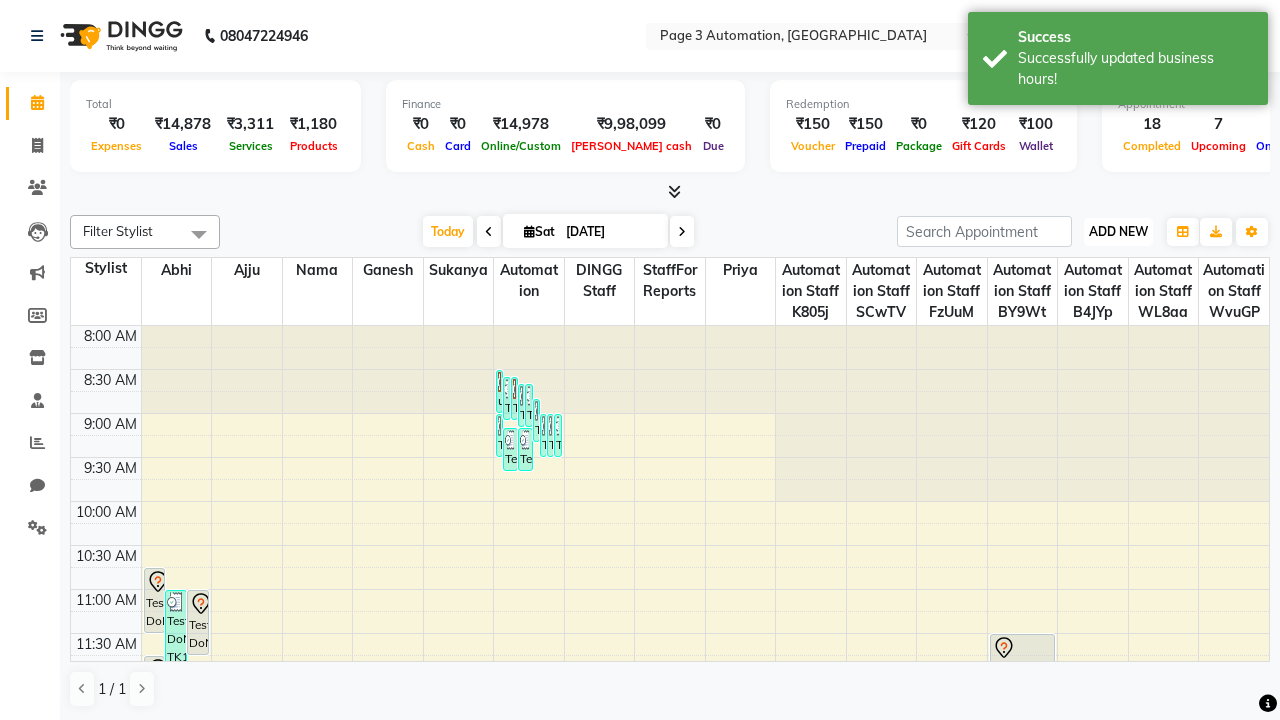 click on "ADD NEW" at bounding box center (1118, 231) 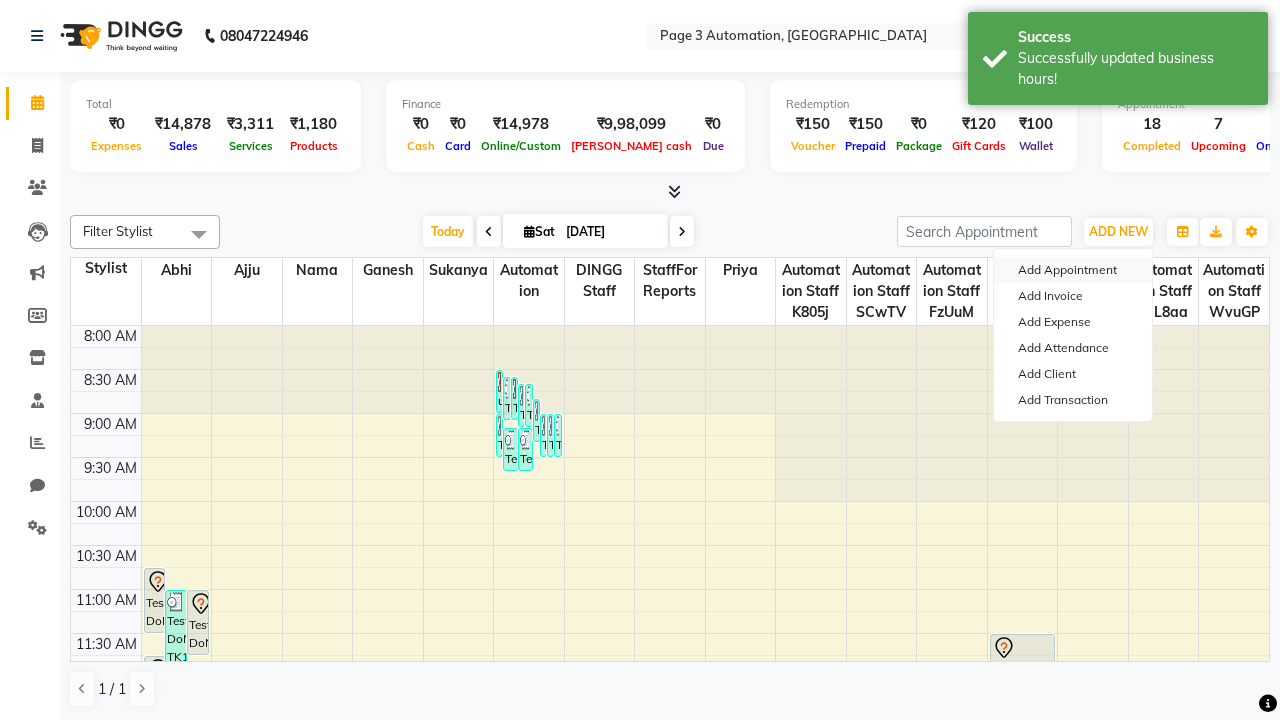 click on "Add Appointment" at bounding box center (1073, 270) 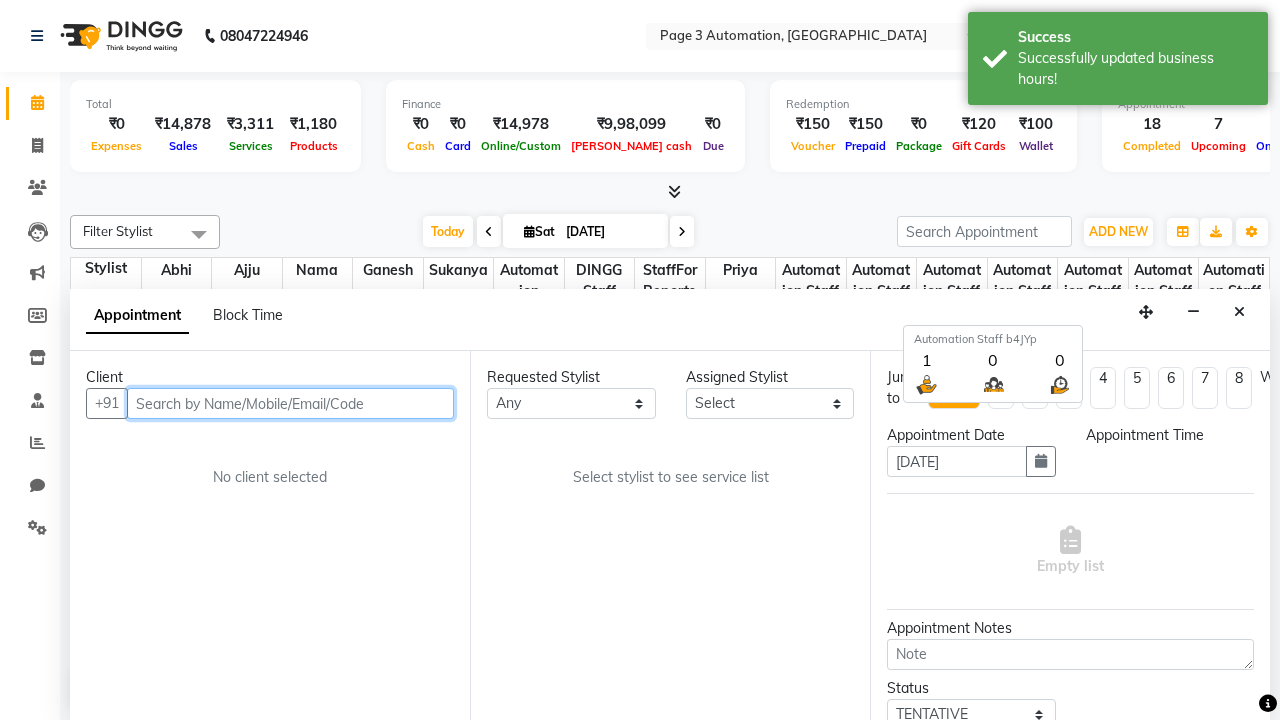 scroll, scrollTop: 1, scrollLeft: 0, axis: vertical 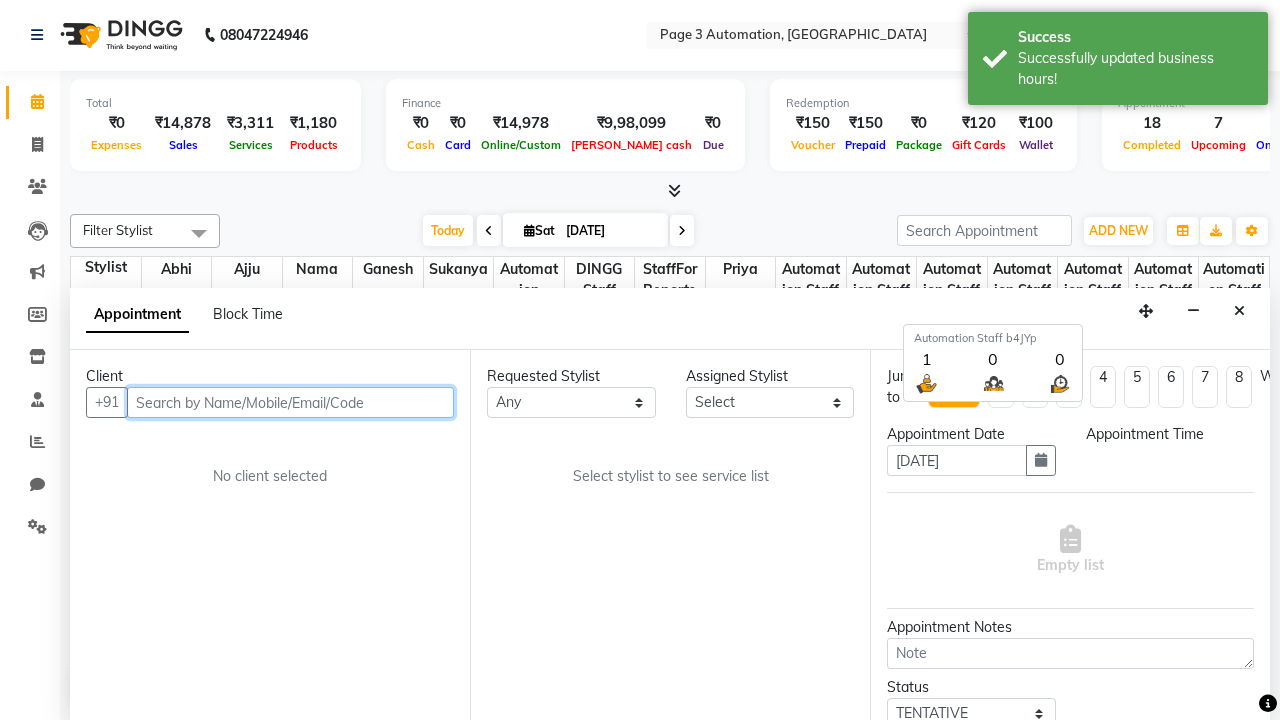 select on "540" 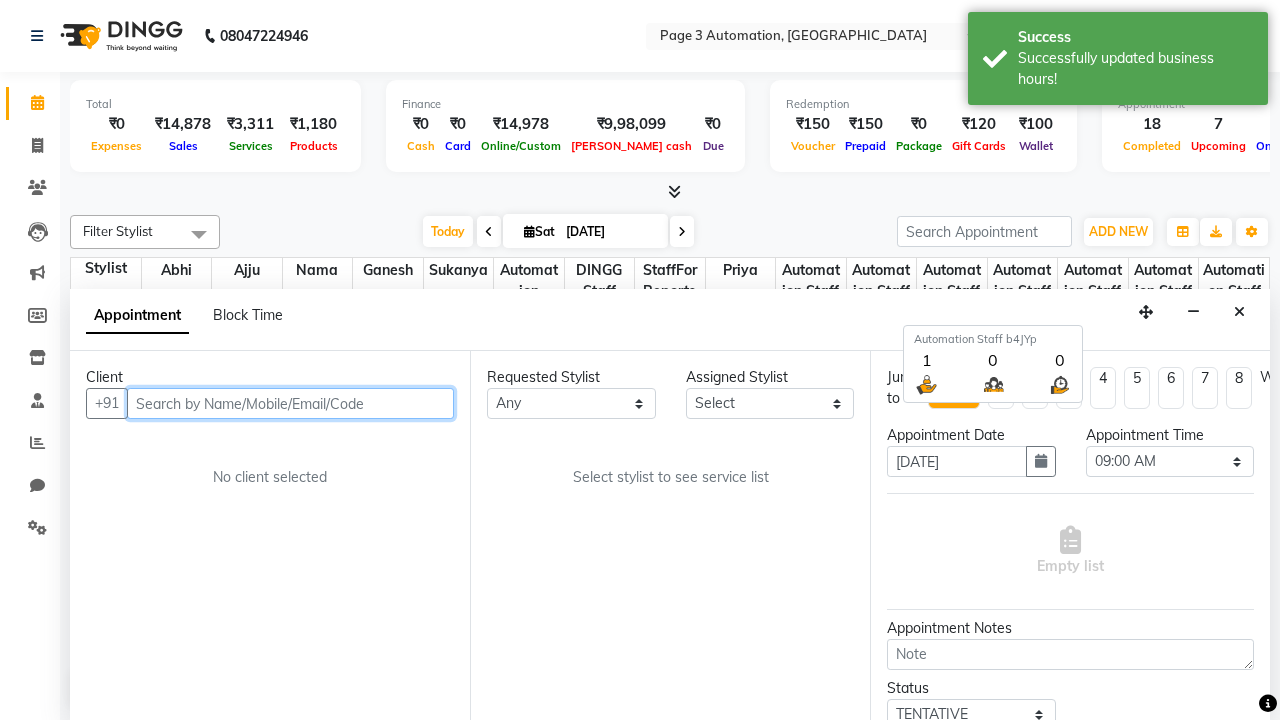 scroll, scrollTop: 1, scrollLeft: 0, axis: vertical 